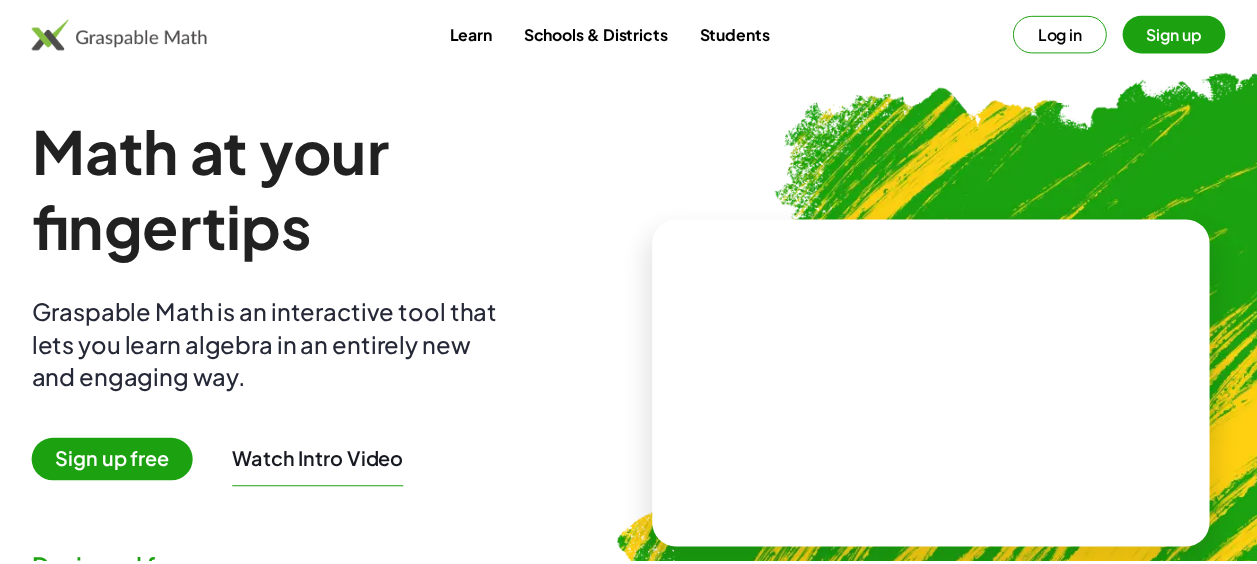 scroll, scrollTop: 0, scrollLeft: 0, axis: both 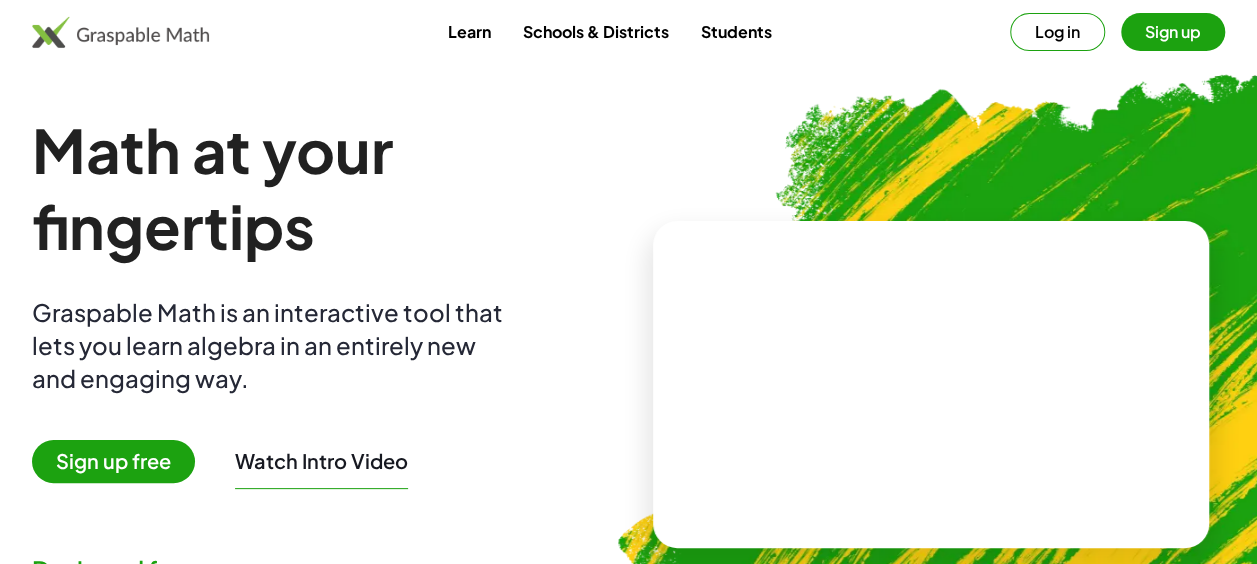 click at bounding box center [931, 385] 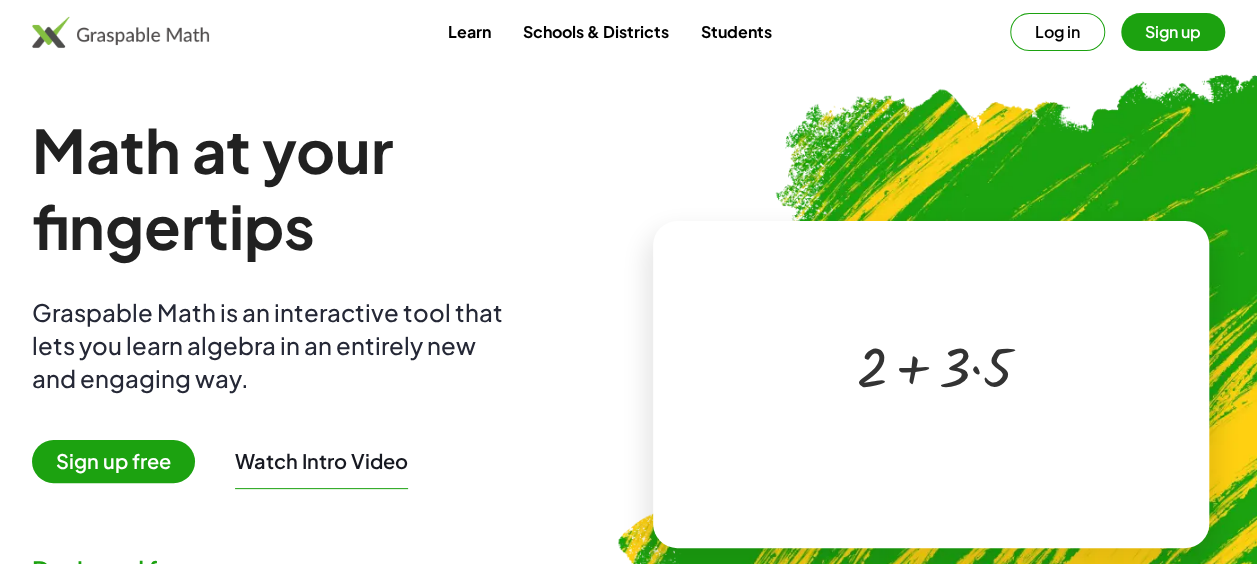 click at bounding box center [935, 365] 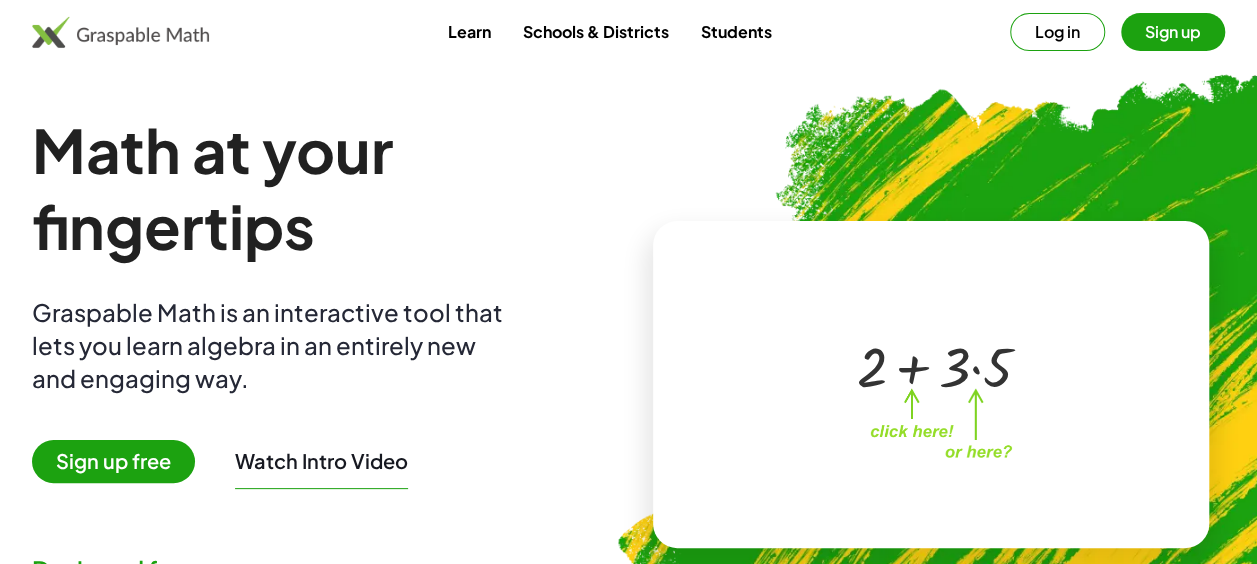 click at bounding box center (935, 365) 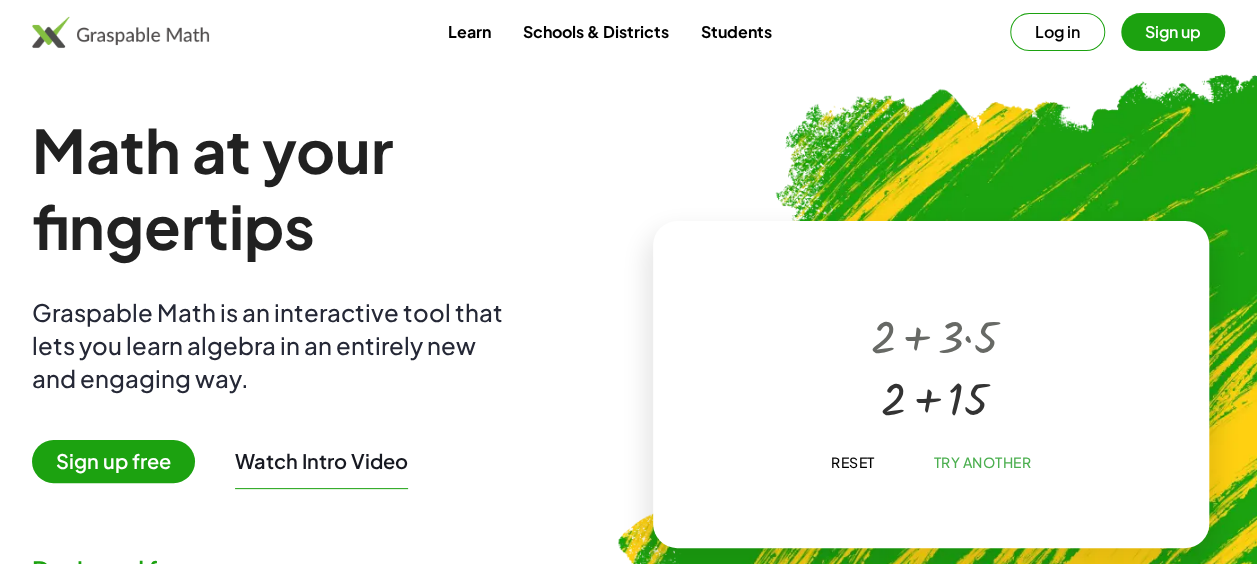 click at bounding box center (934, 396) 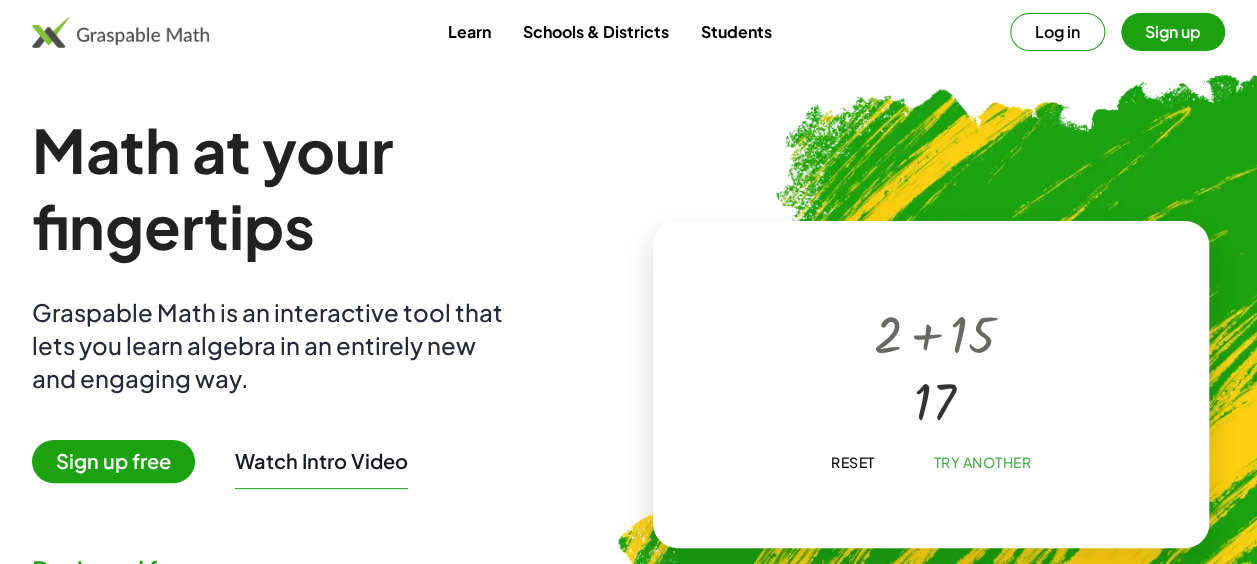 click on "Try Another" 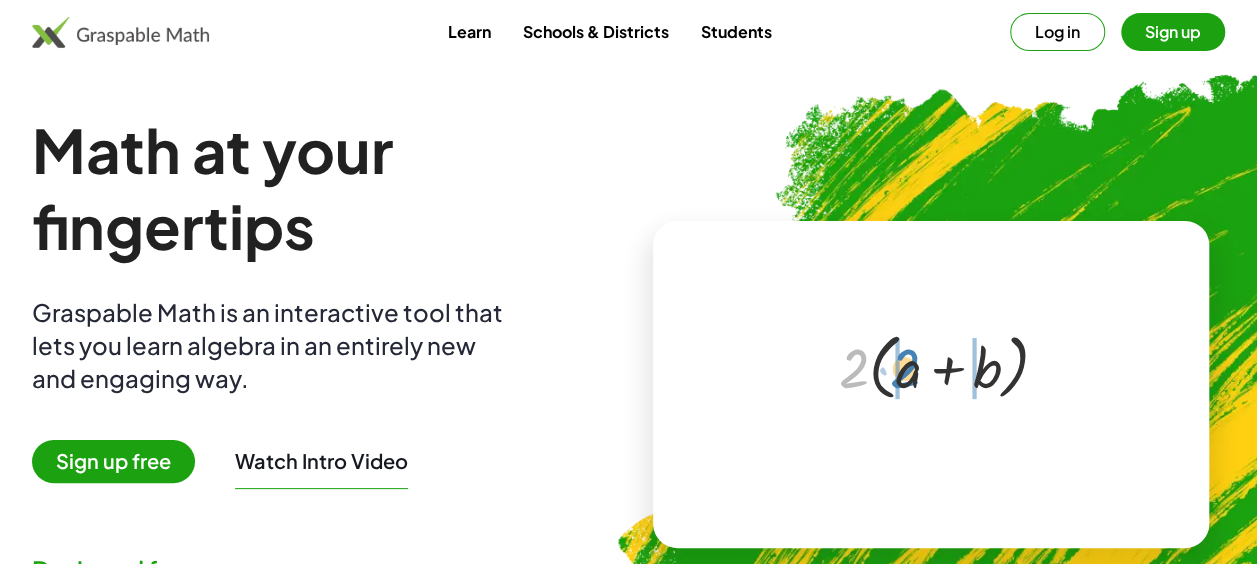 drag, startPoint x: 850, startPoint y: 376, endPoint x: 902, endPoint y: 377, distance: 52.009613 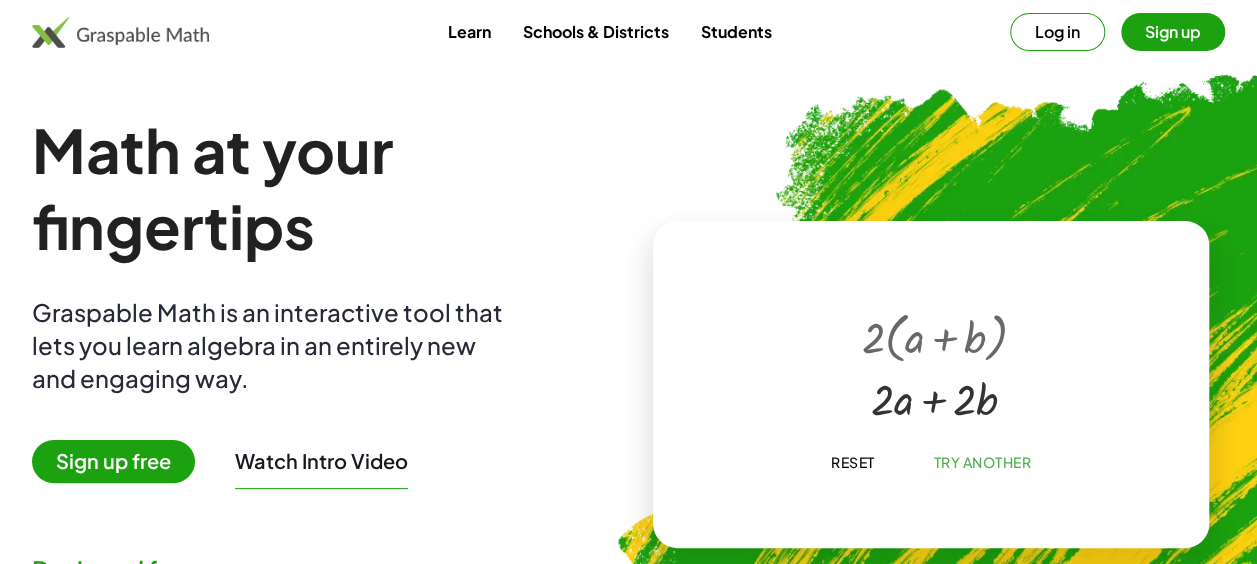click on "Try Another" 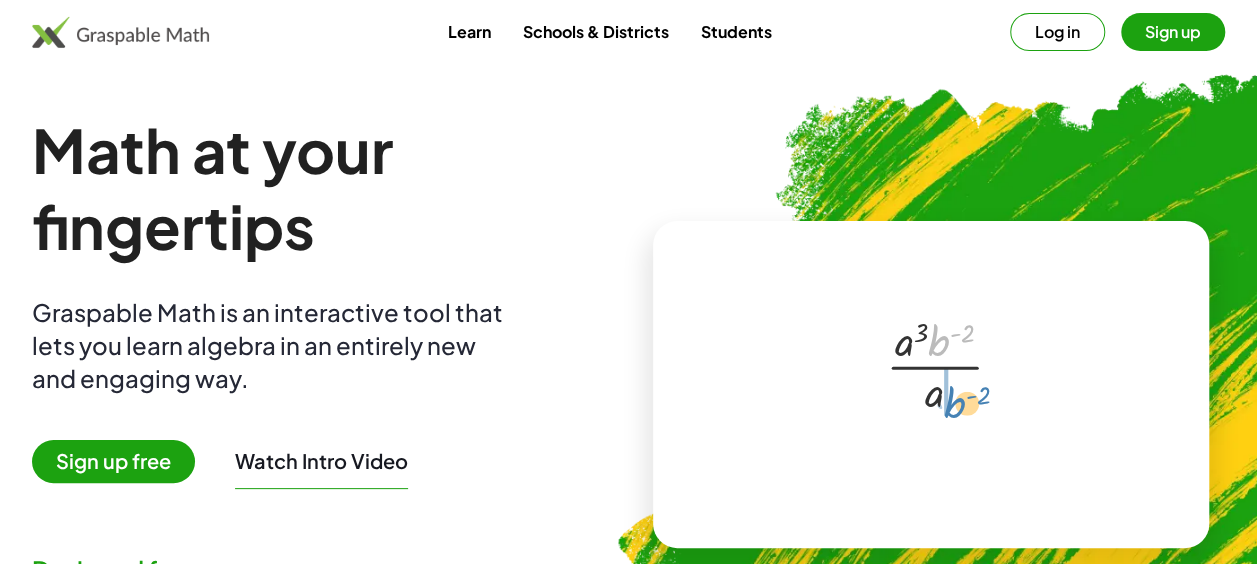 drag, startPoint x: 938, startPoint y: 339, endPoint x: 1250, endPoint y: 465, distance: 336.4818 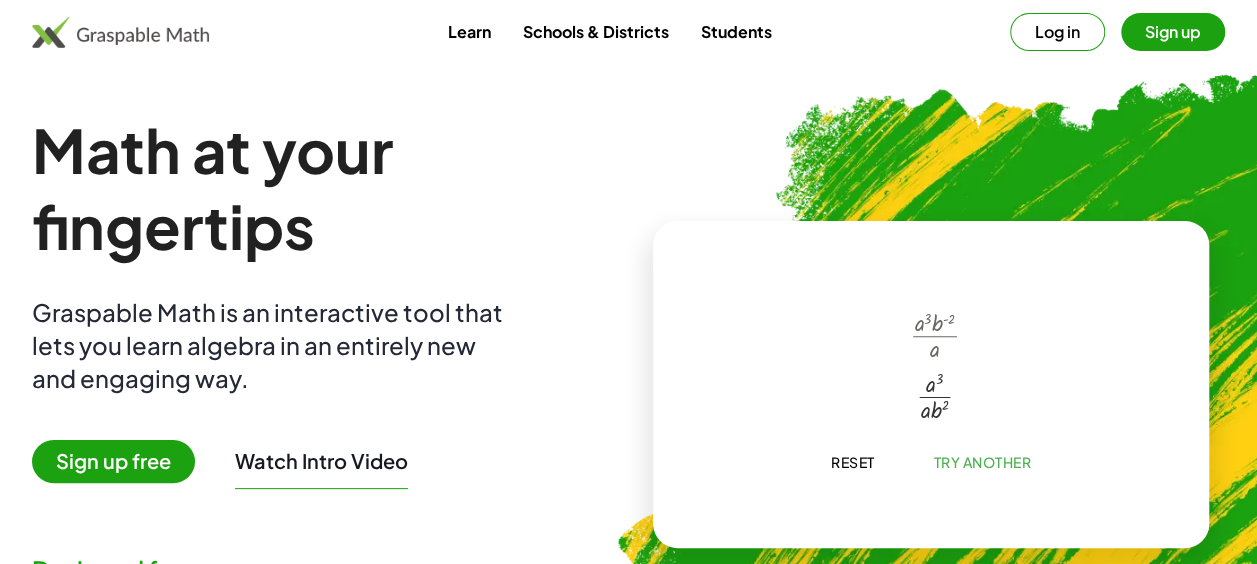 click on "Try Another" 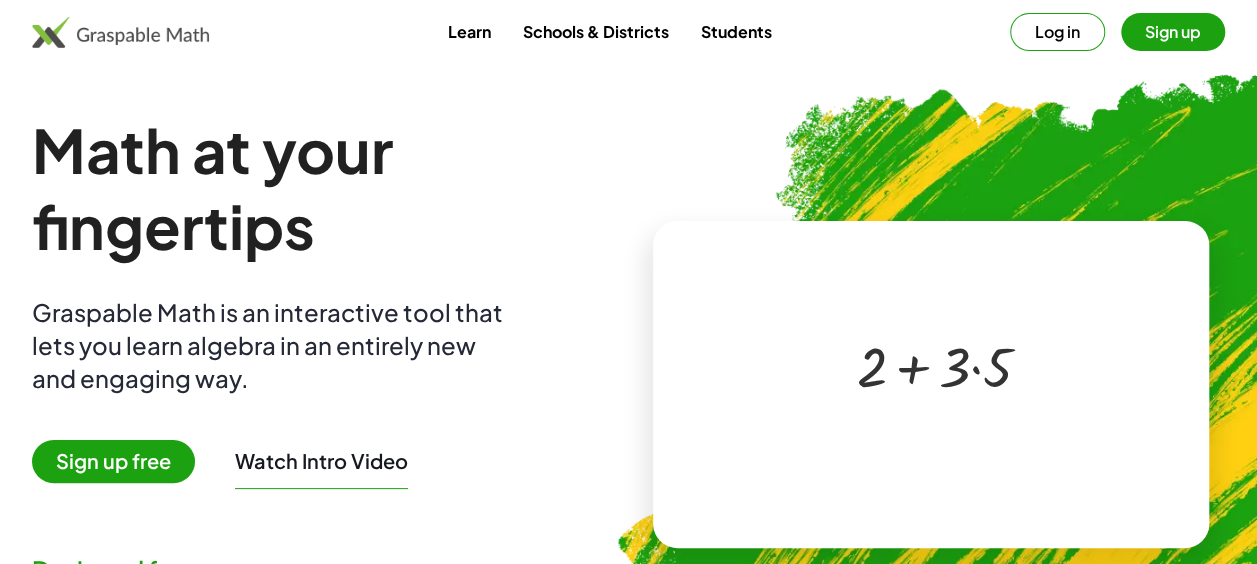 click at bounding box center [935, 365] 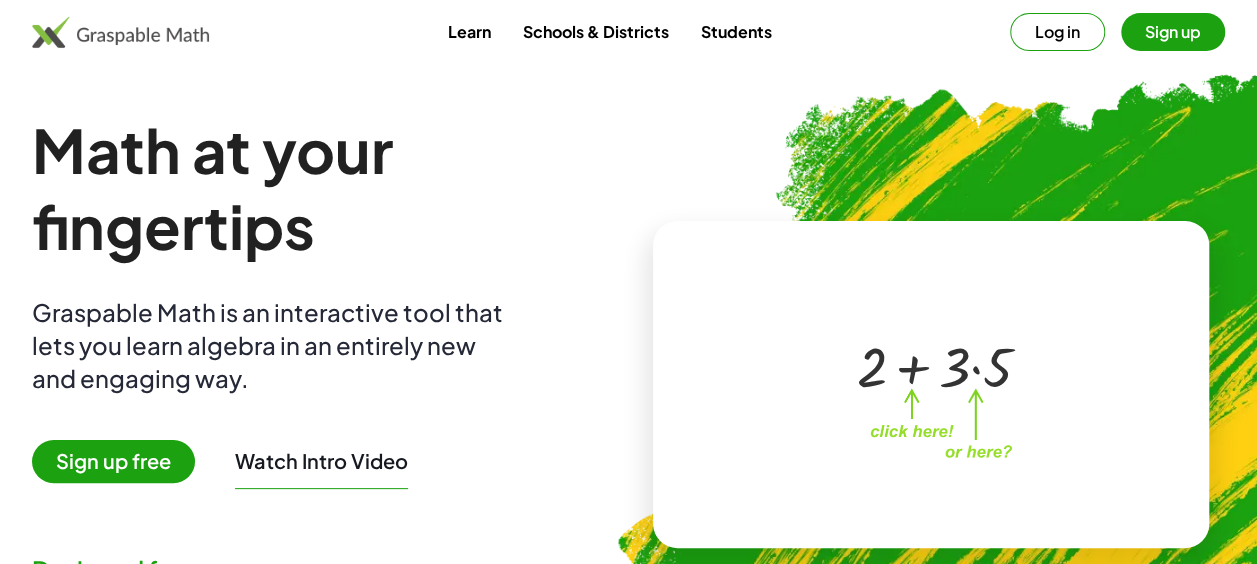 click at bounding box center (935, 365) 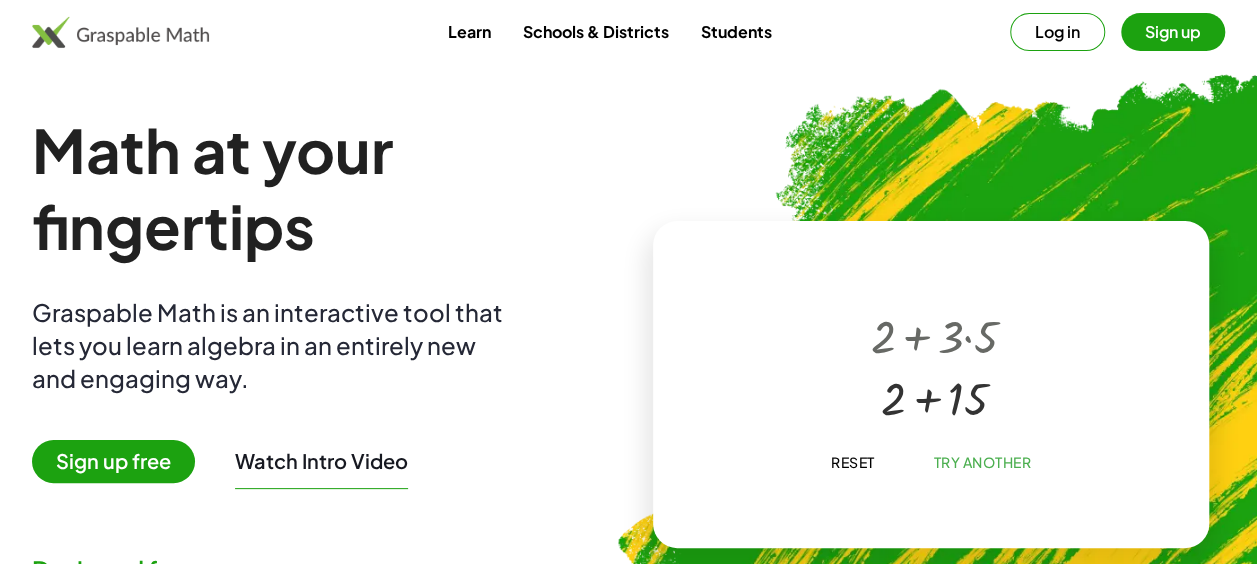 click at bounding box center (934, 396) 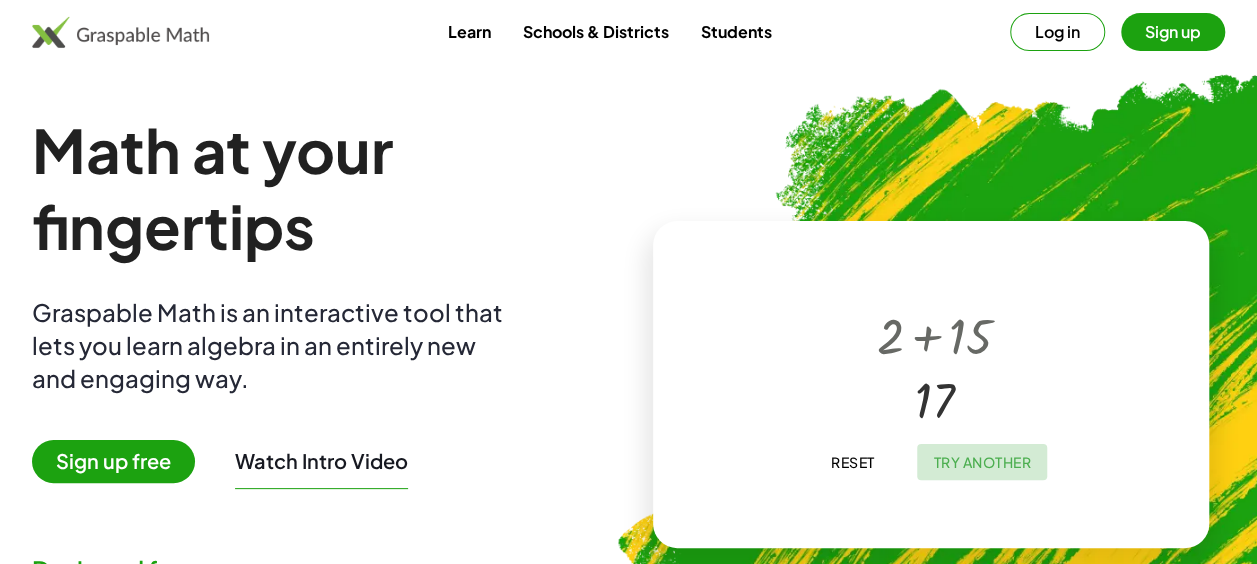click on "Try Another" 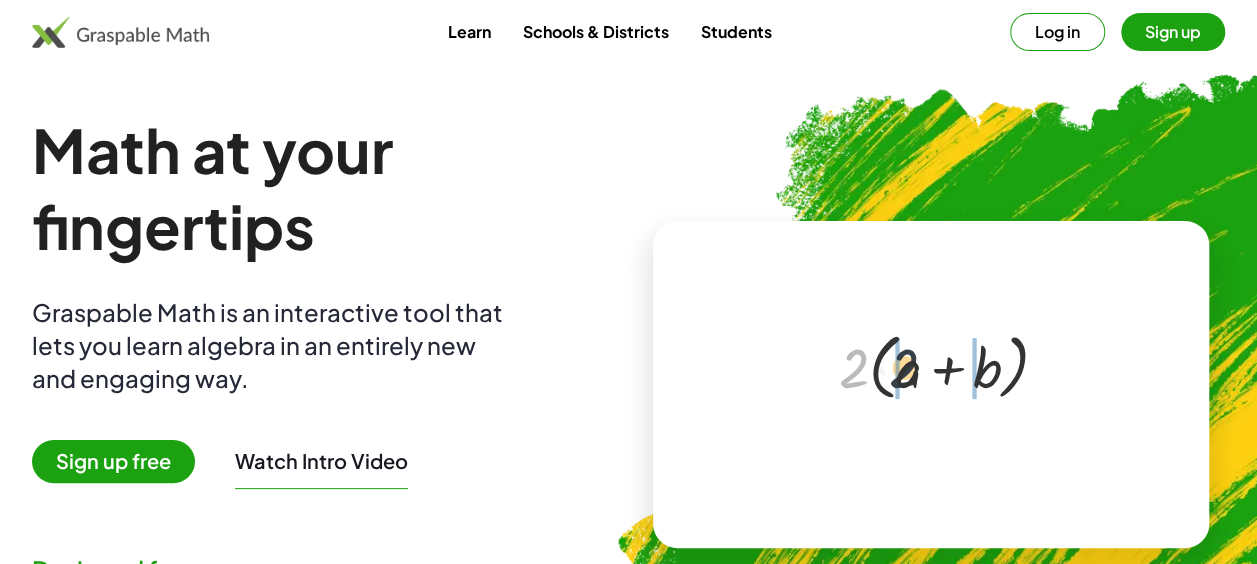 drag, startPoint x: 850, startPoint y: 374, endPoint x: 904, endPoint y: 374, distance: 54 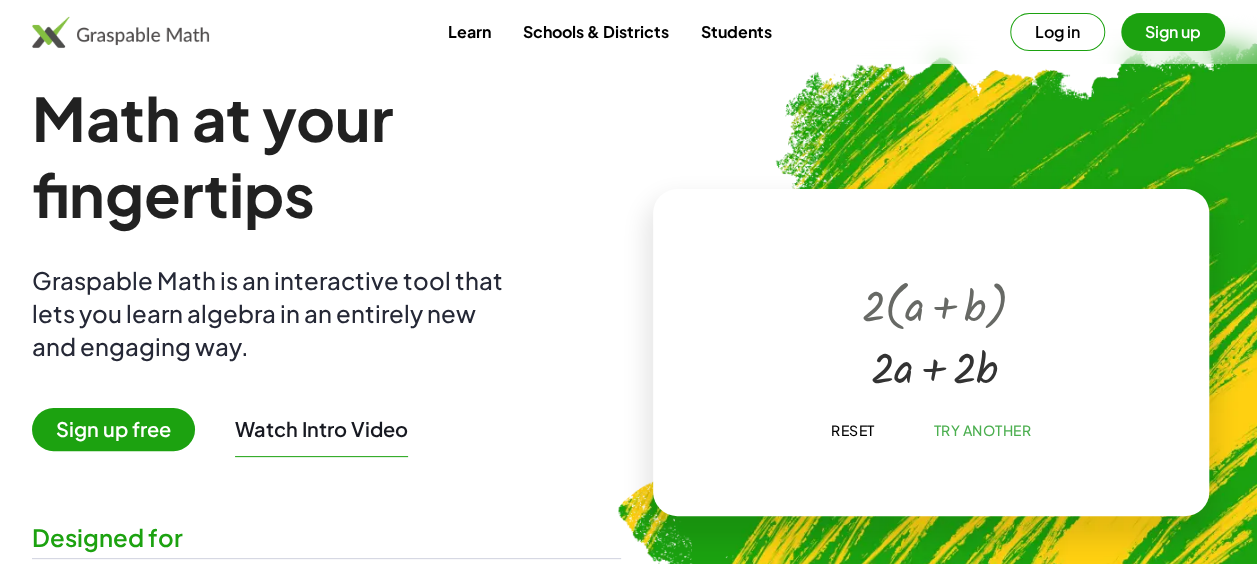 scroll, scrollTop: 0, scrollLeft: 0, axis: both 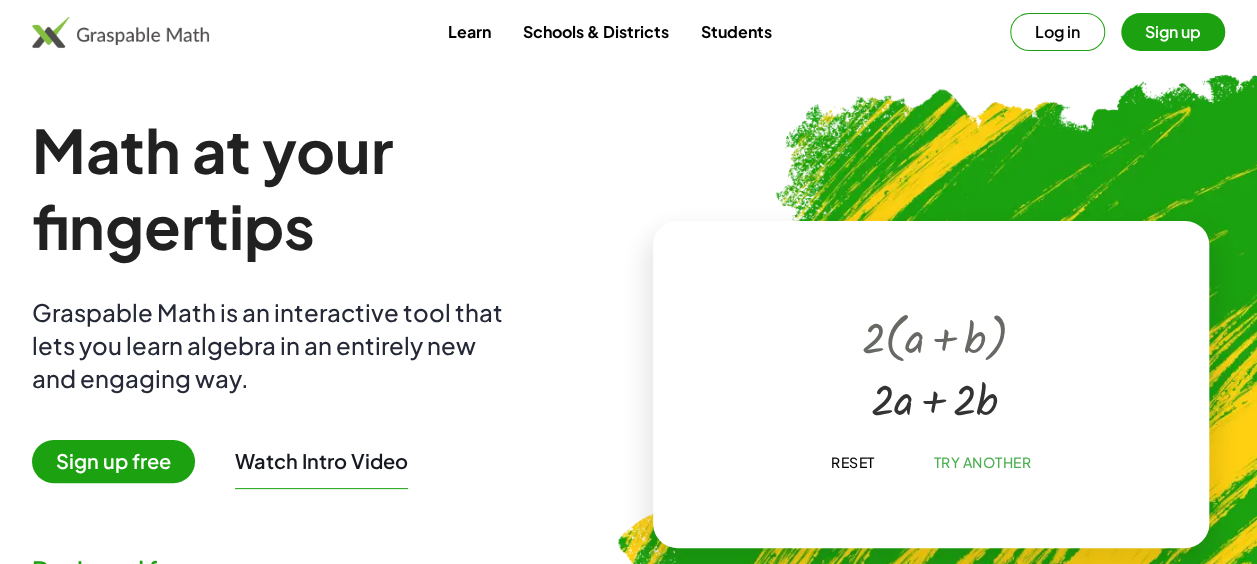 click at bounding box center [120, 32] 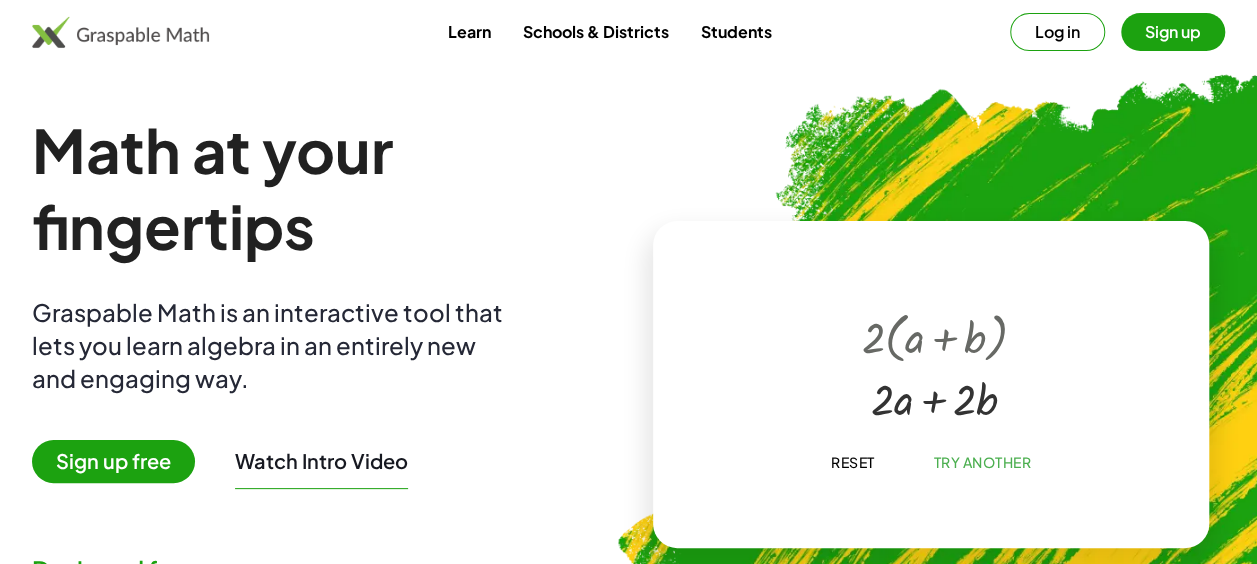 click at bounding box center (120, 32) 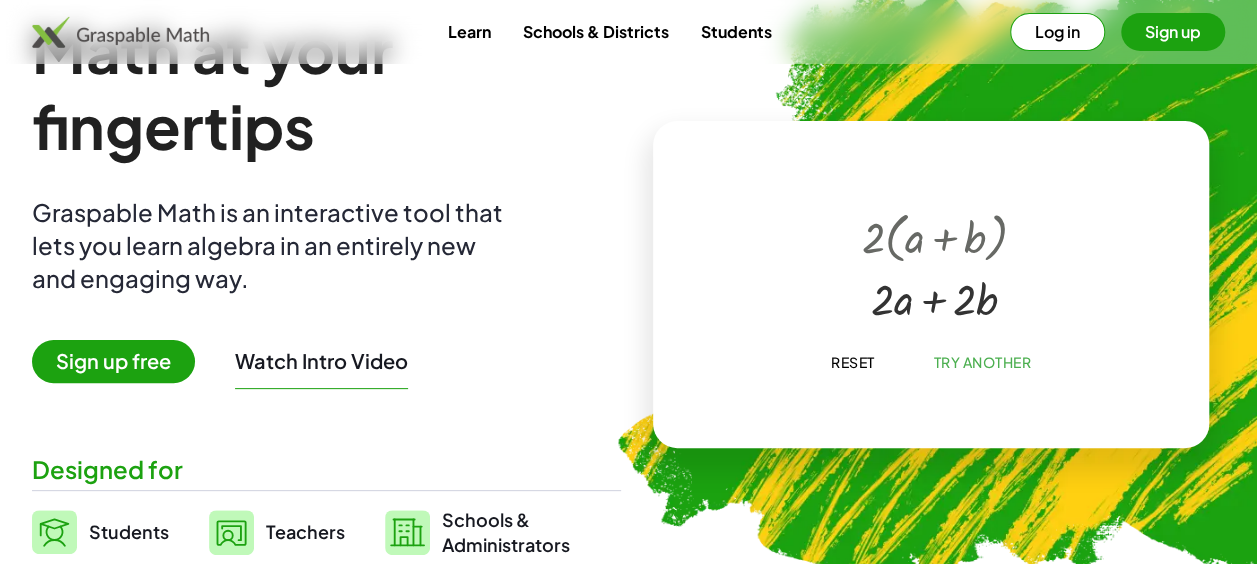 scroll, scrollTop: 200, scrollLeft: 0, axis: vertical 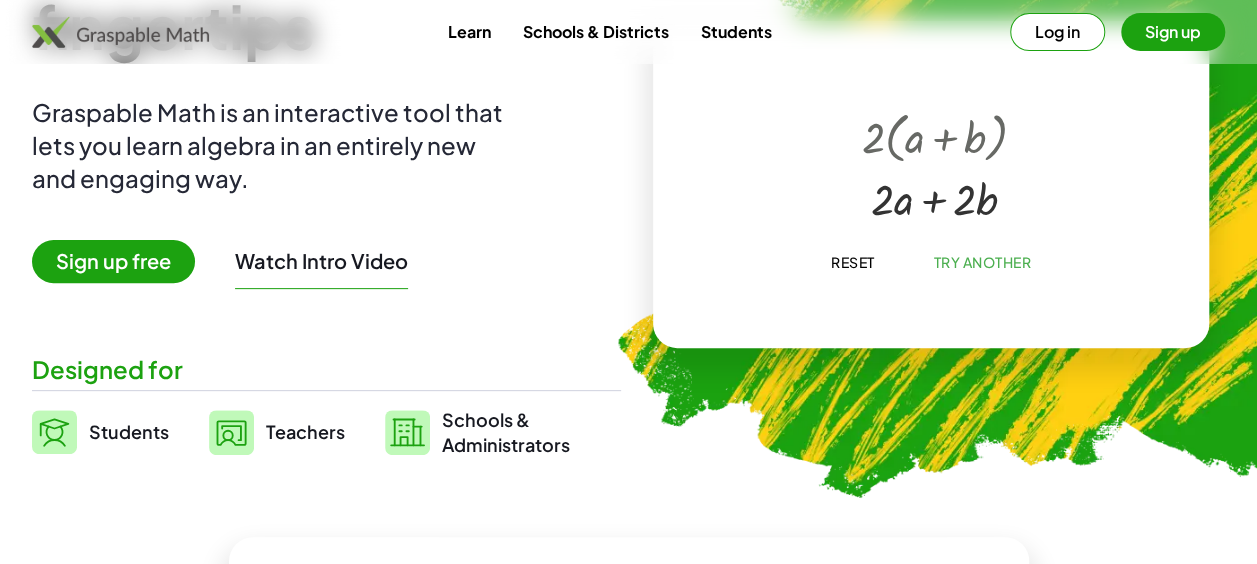 click on "Teachers" at bounding box center (305, 432) 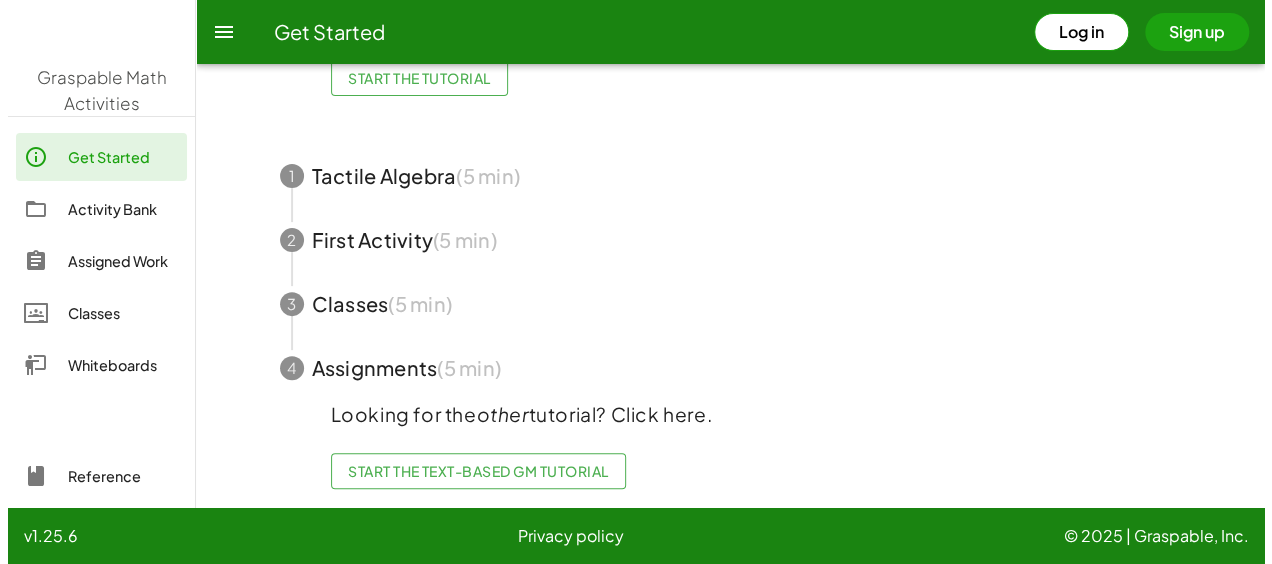 scroll, scrollTop: 0, scrollLeft: 0, axis: both 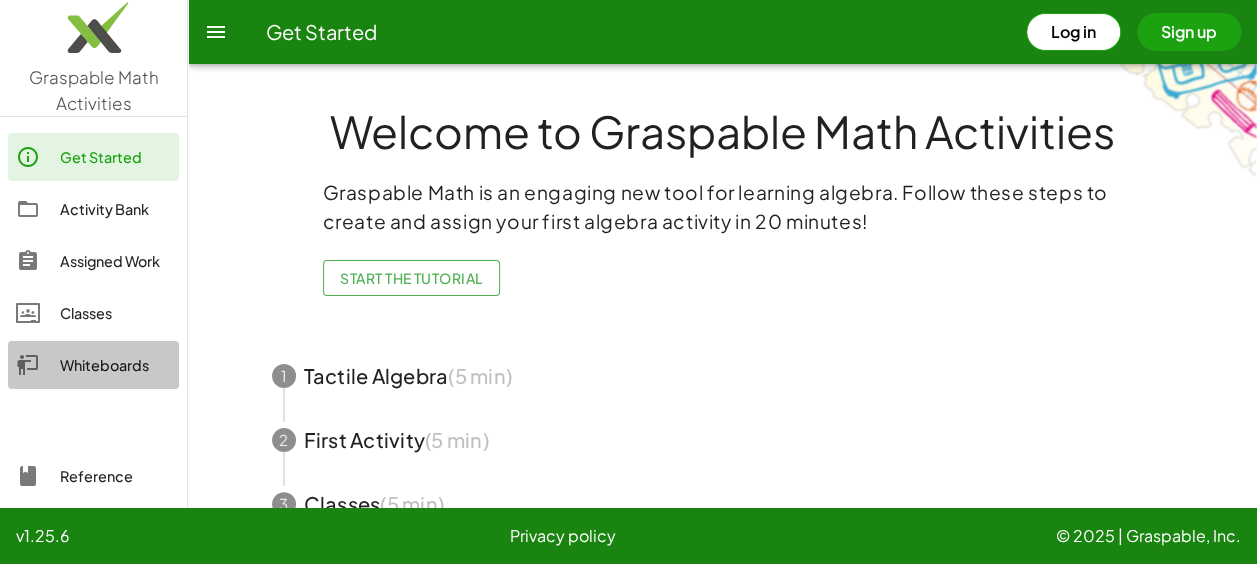 click on "Whiteboards" 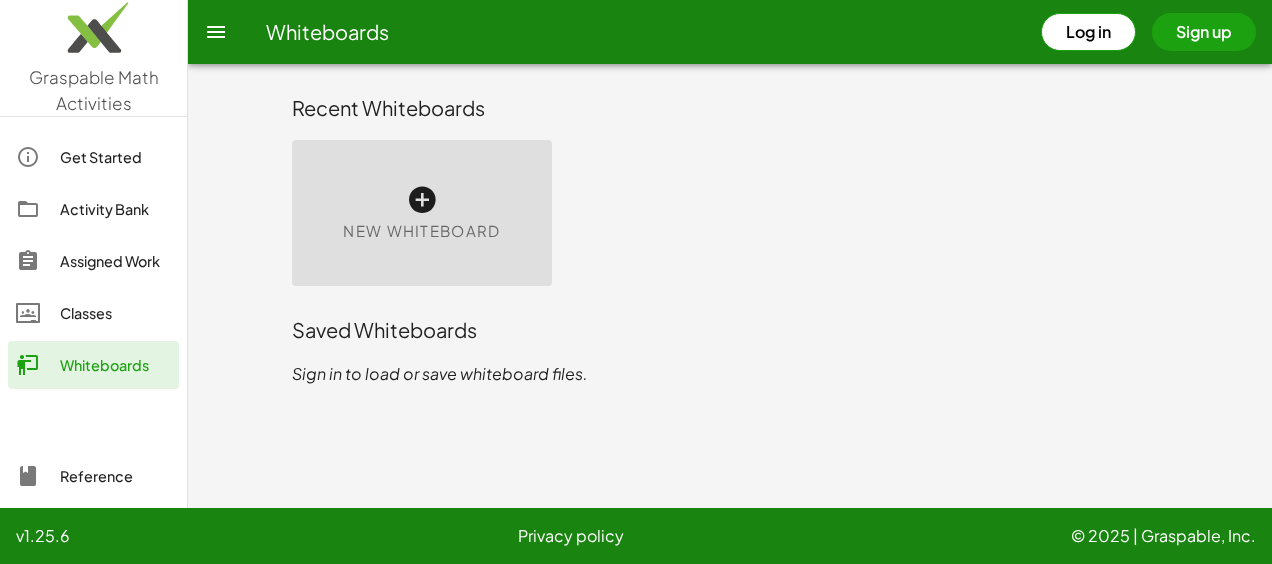 click on "New Whiteboard" at bounding box center [422, 213] 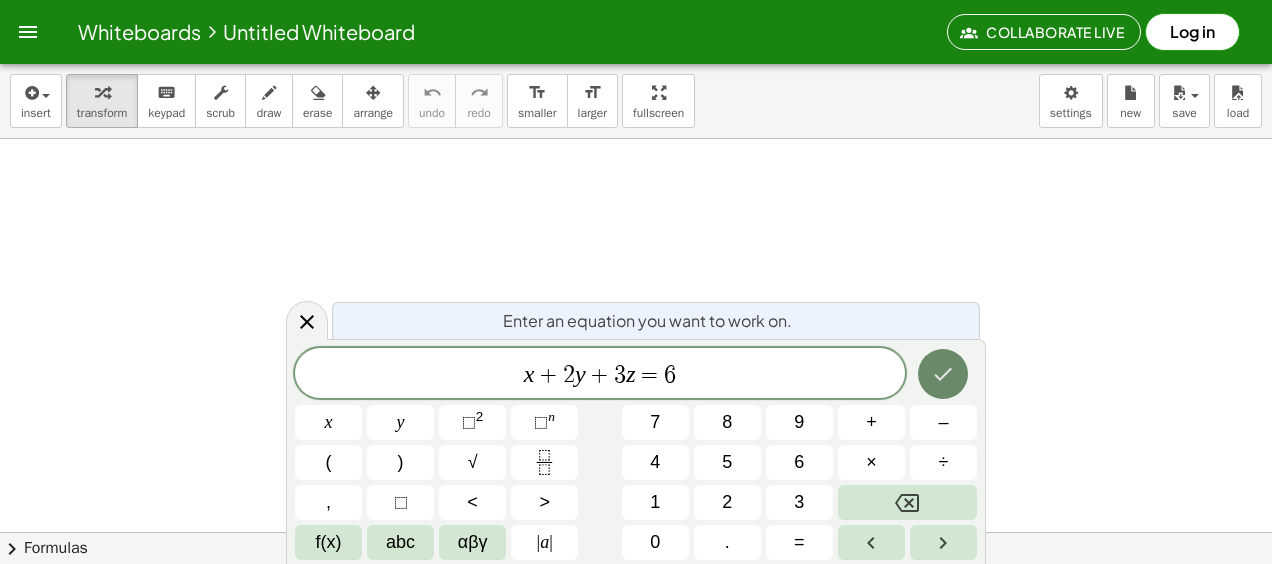 click 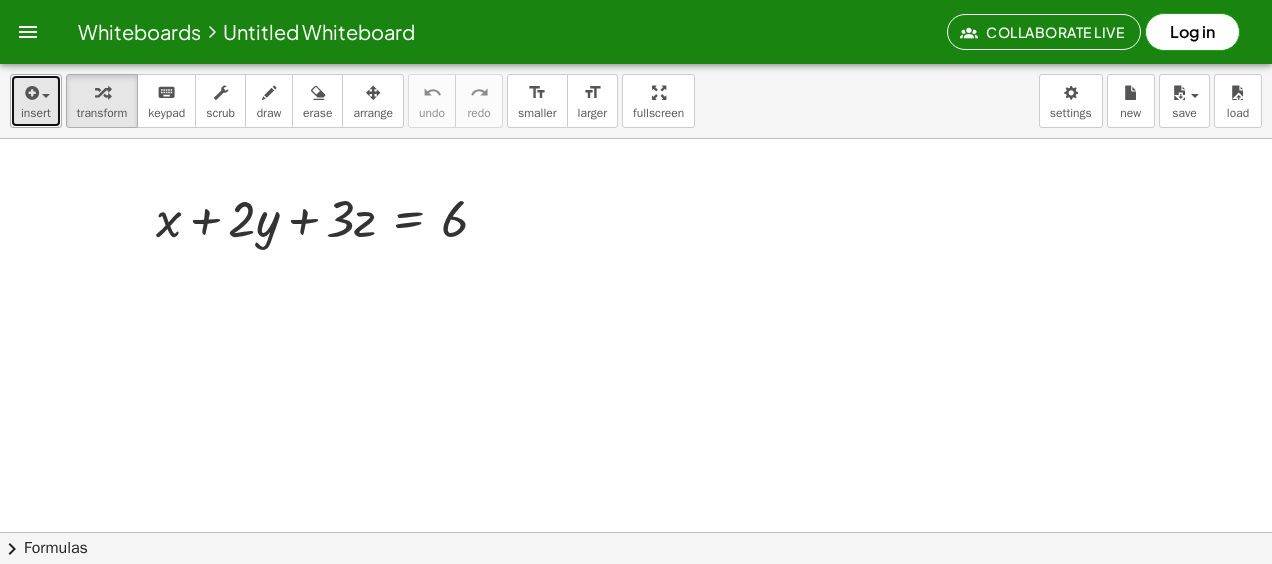 click on "insert" at bounding box center (36, 101) 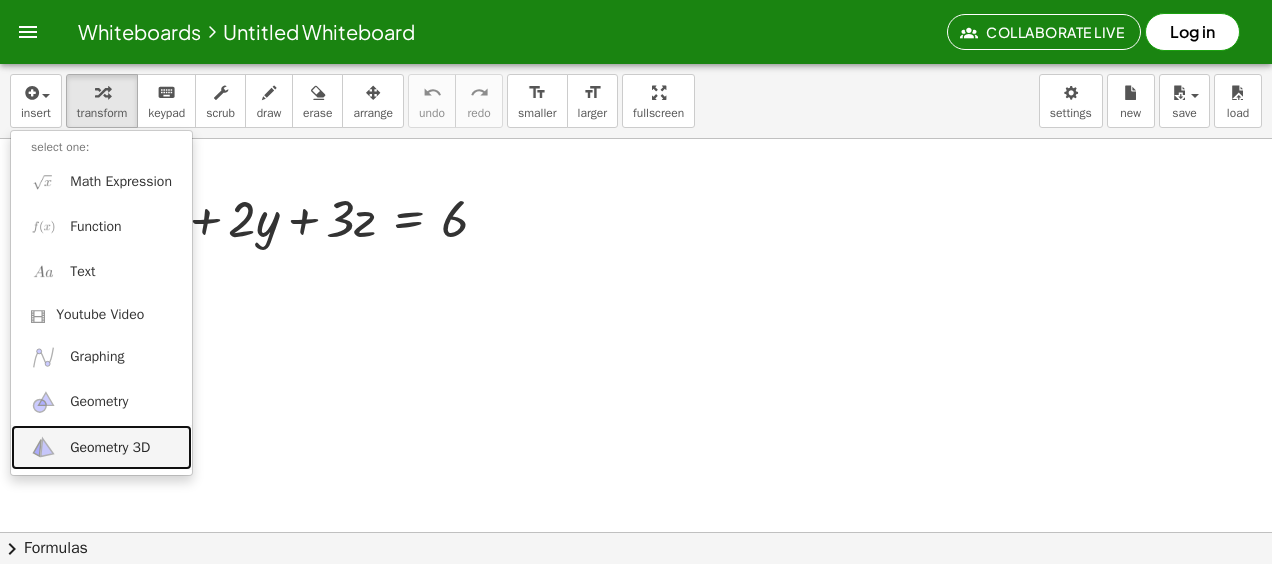 click on "Geometry 3D" at bounding box center [110, 448] 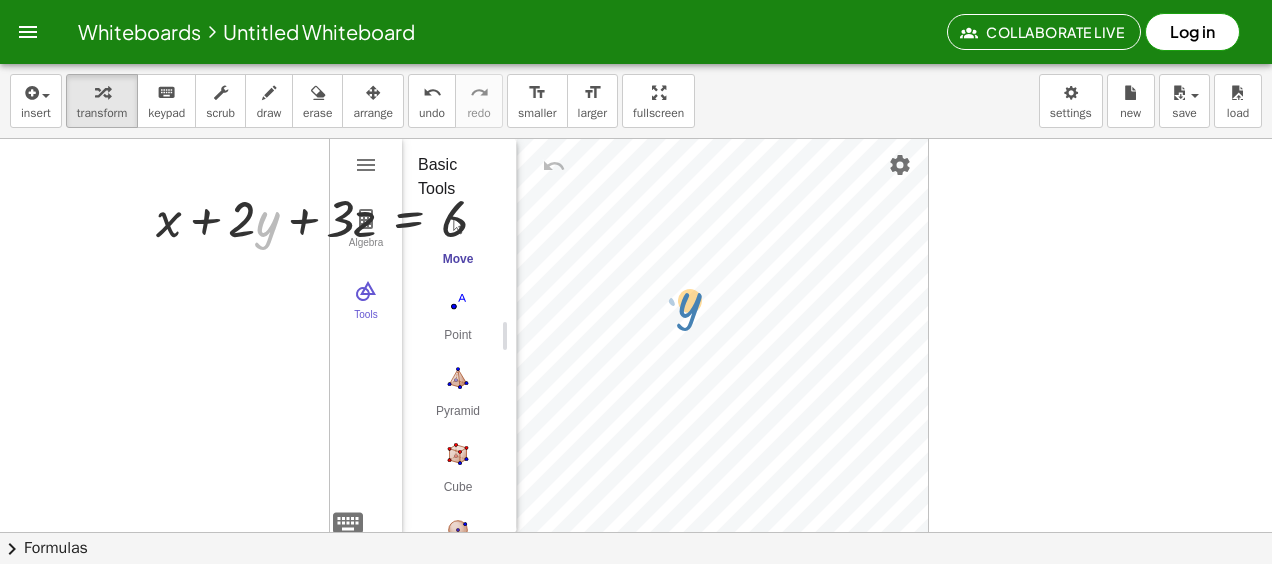 click on "· y + · 2 + x + · 2 · y + · 3 · z = 6     Algebra Tools GeoGebra 3D Calculator Basic Tools Move Point Pyramid Cube Sphere: Center & Point Plane through 3 Points Intersect Two Surfaces Net More" at bounding box center [636, 597] 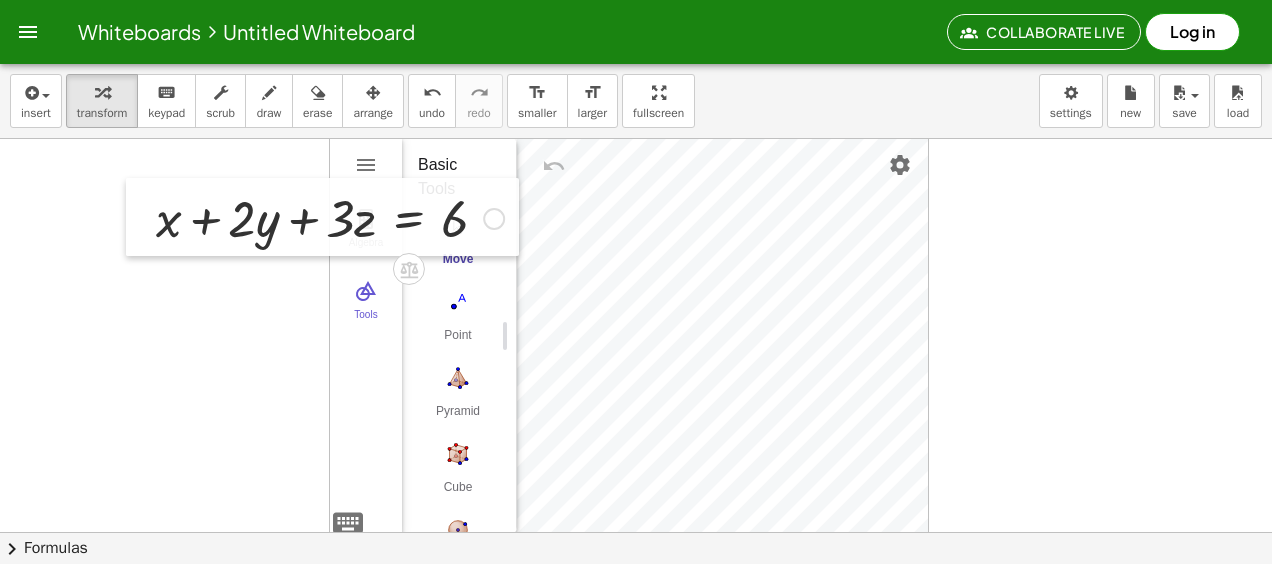 click at bounding box center [141, 217] 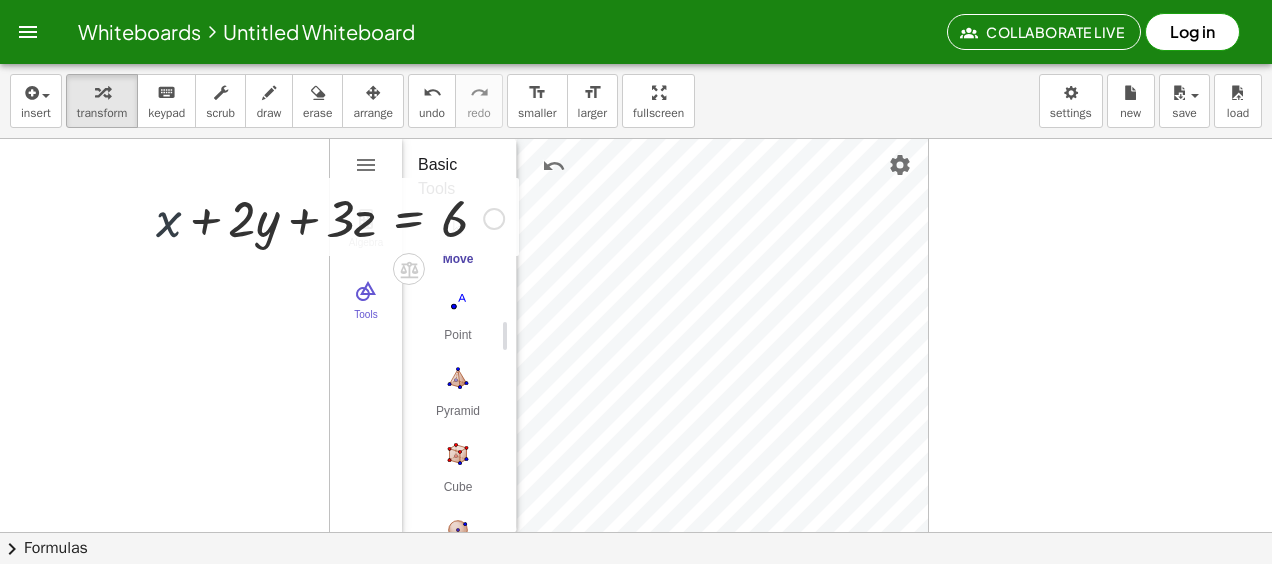 click at bounding box center (330, 217) 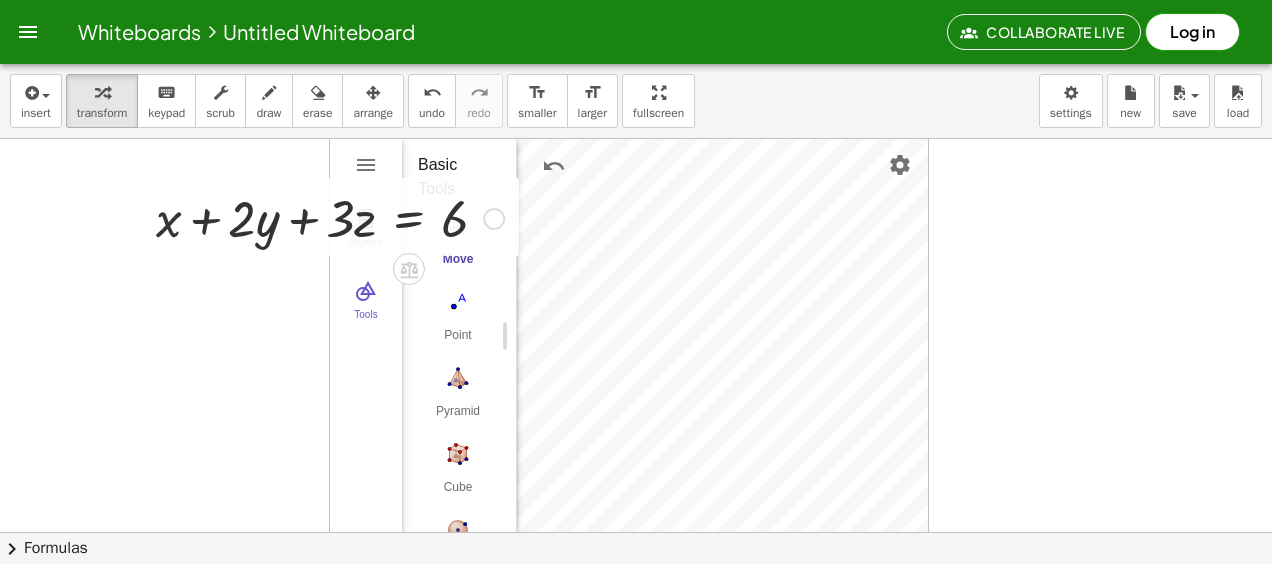 click at bounding box center [330, 217] 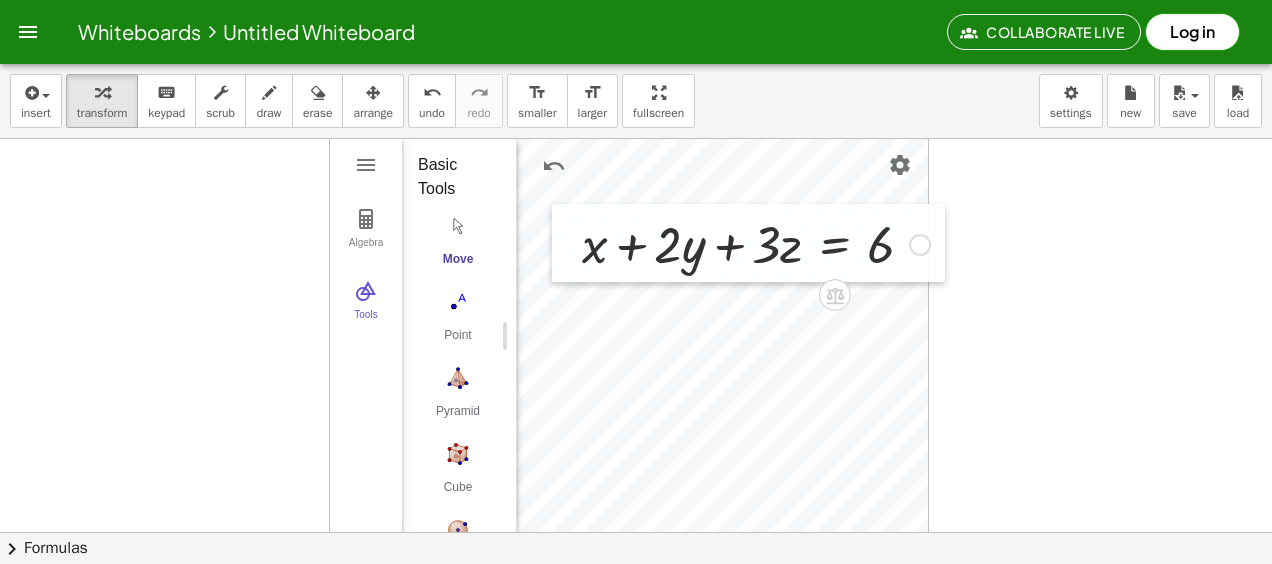 drag, startPoint x: 140, startPoint y: 192, endPoint x: 566, endPoint y: 216, distance: 426.6755 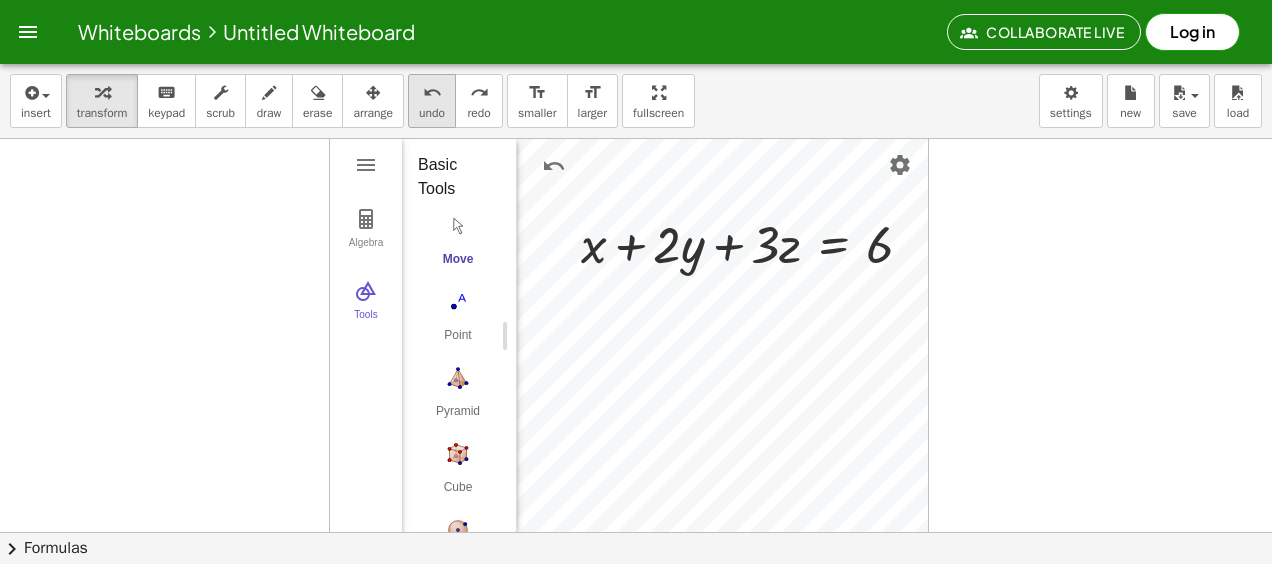 click on "undo" at bounding box center [432, 113] 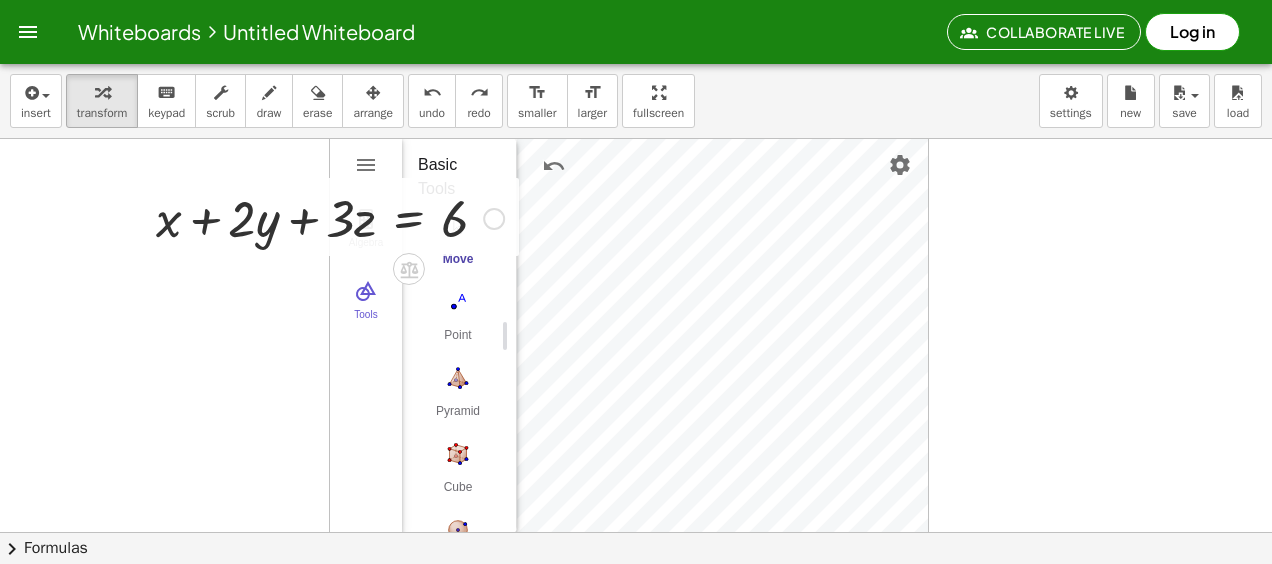 click at bounding box center (330, 217) 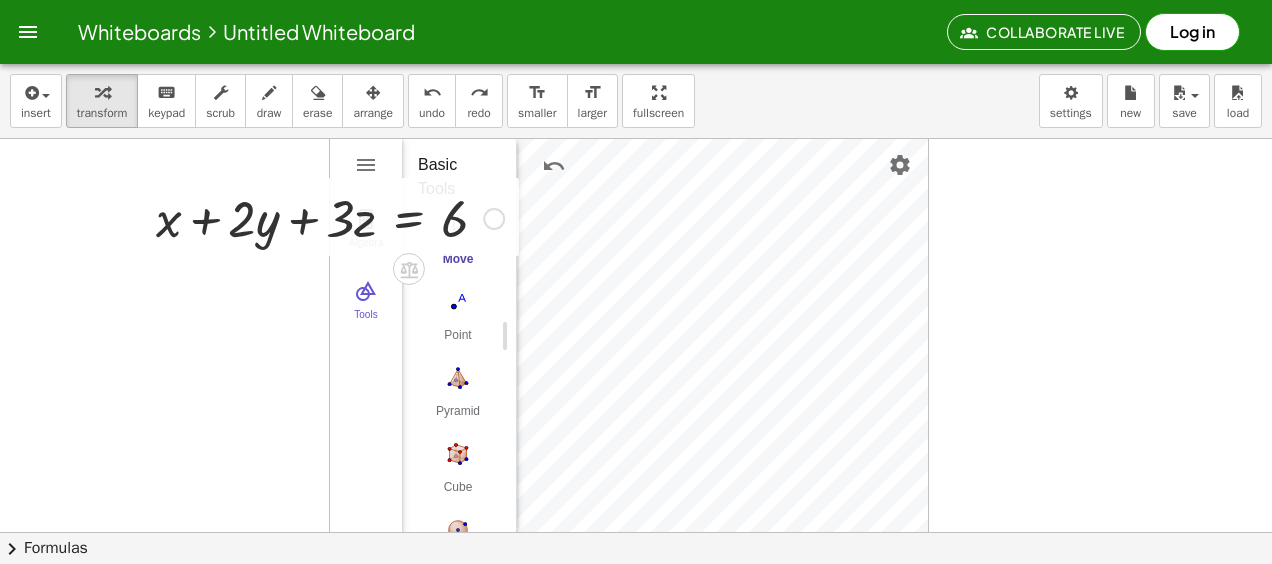 click at bounding box center [330, 217] 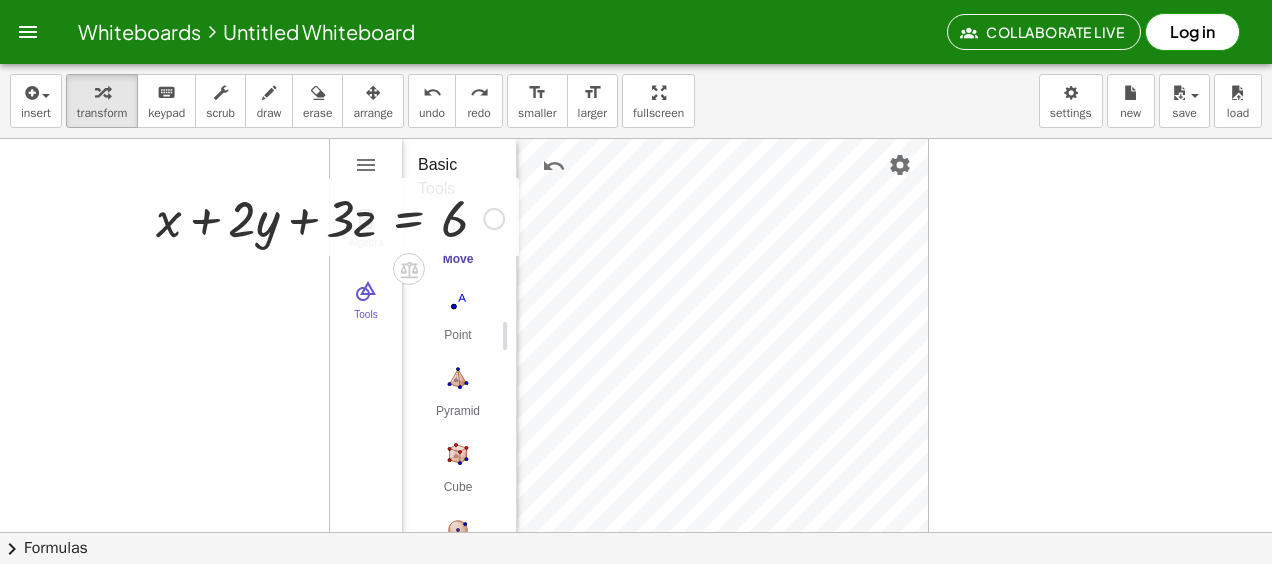 click at bounding box center (330, 217) 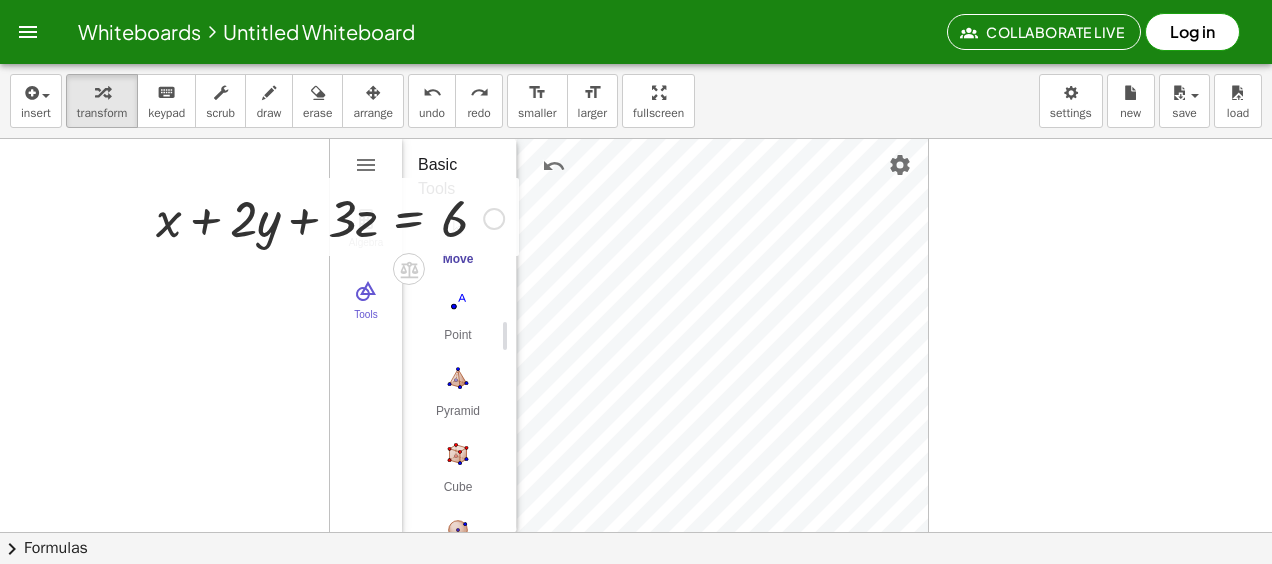 click at bounding box center [330, 217] 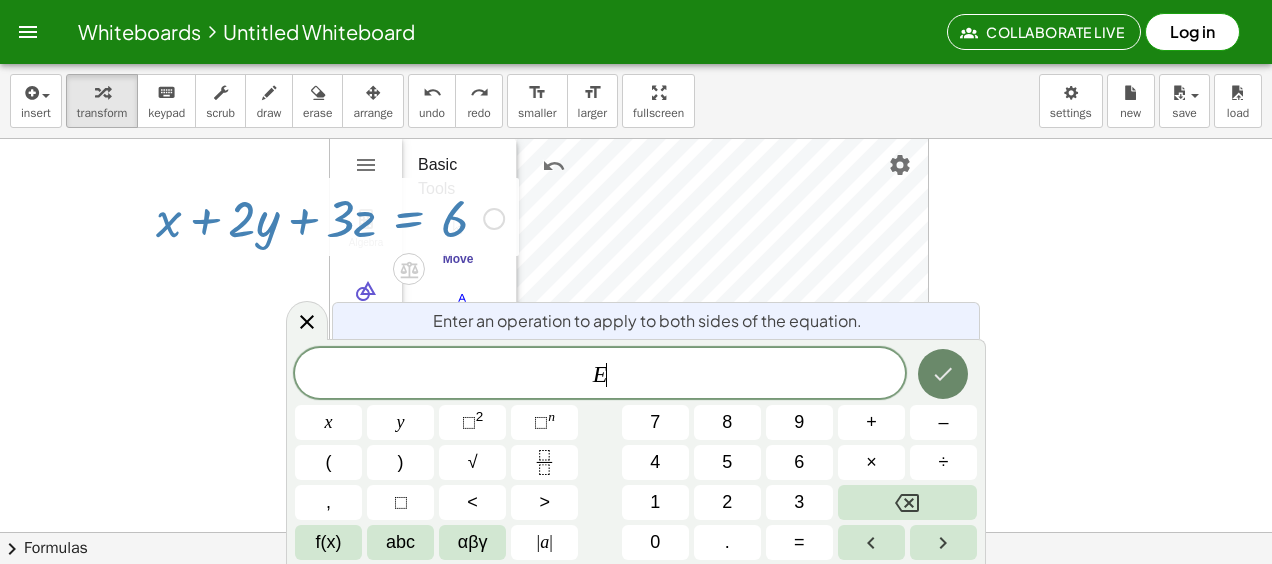 click 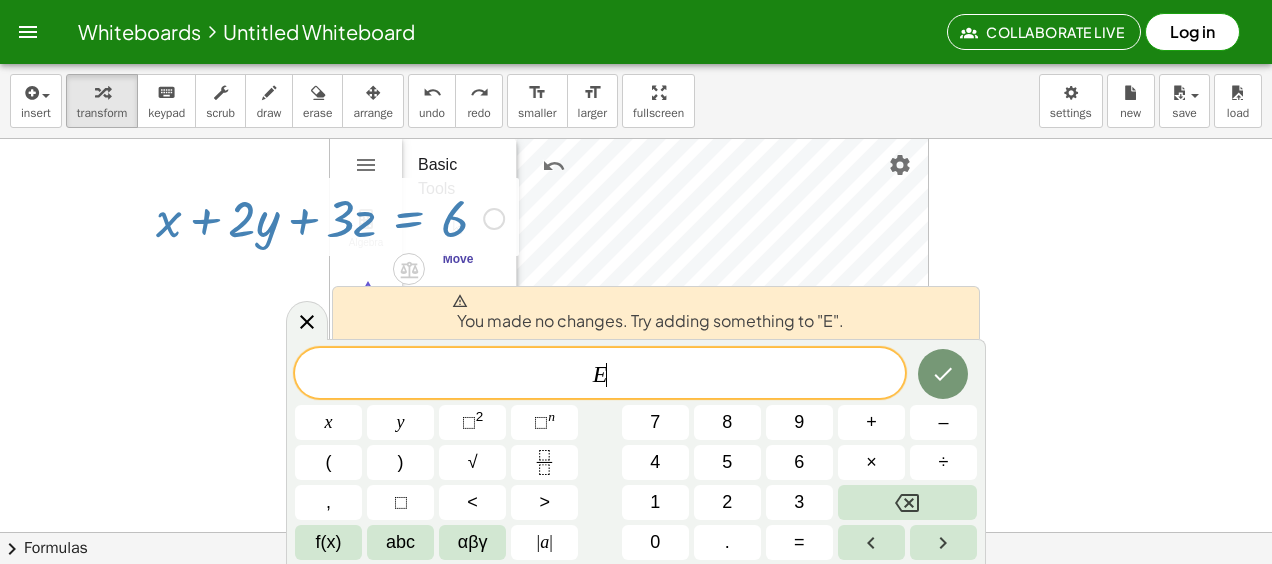 click at bounding box center (636, 597) 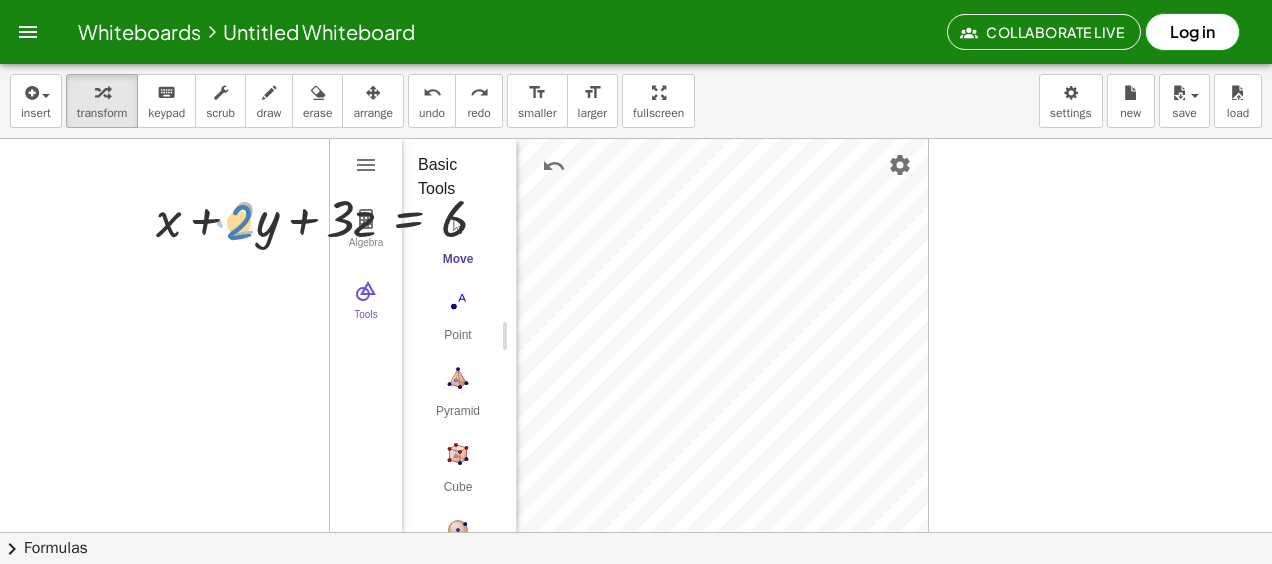click at bounding box center (330, 217) 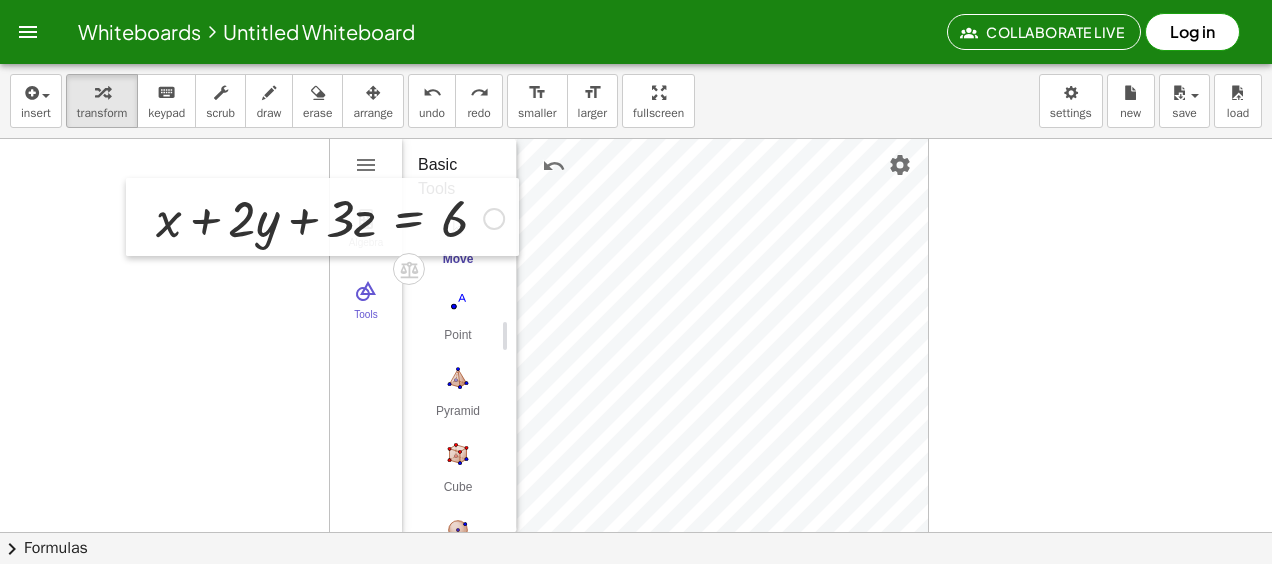 click at bounding box center (141, 217) 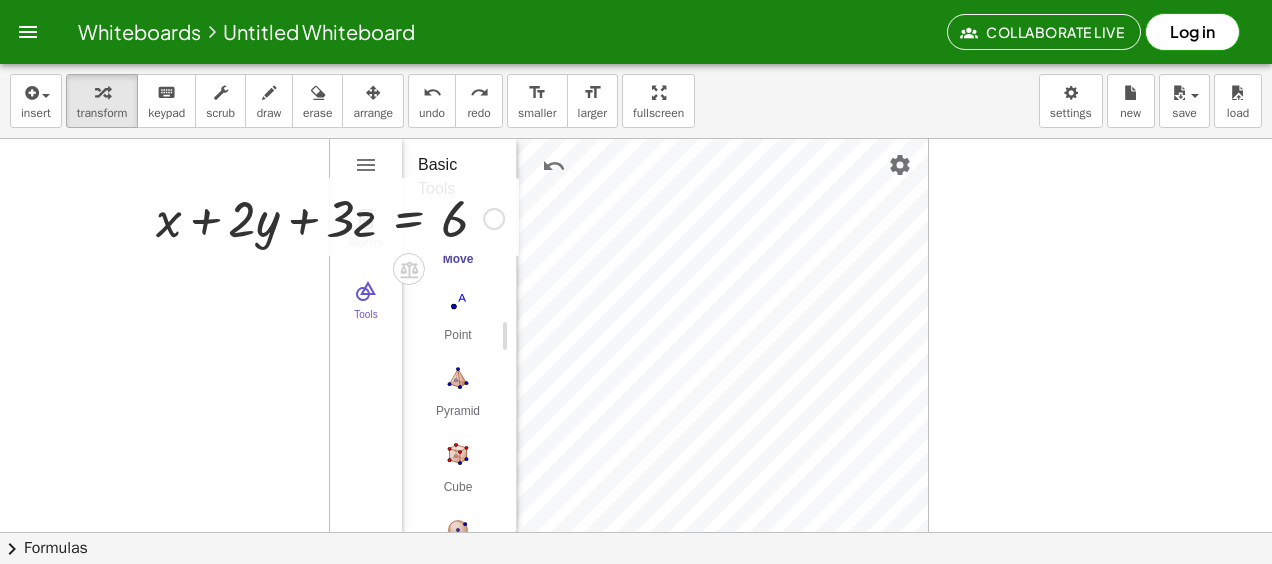 click at bounding box center [330, 217] 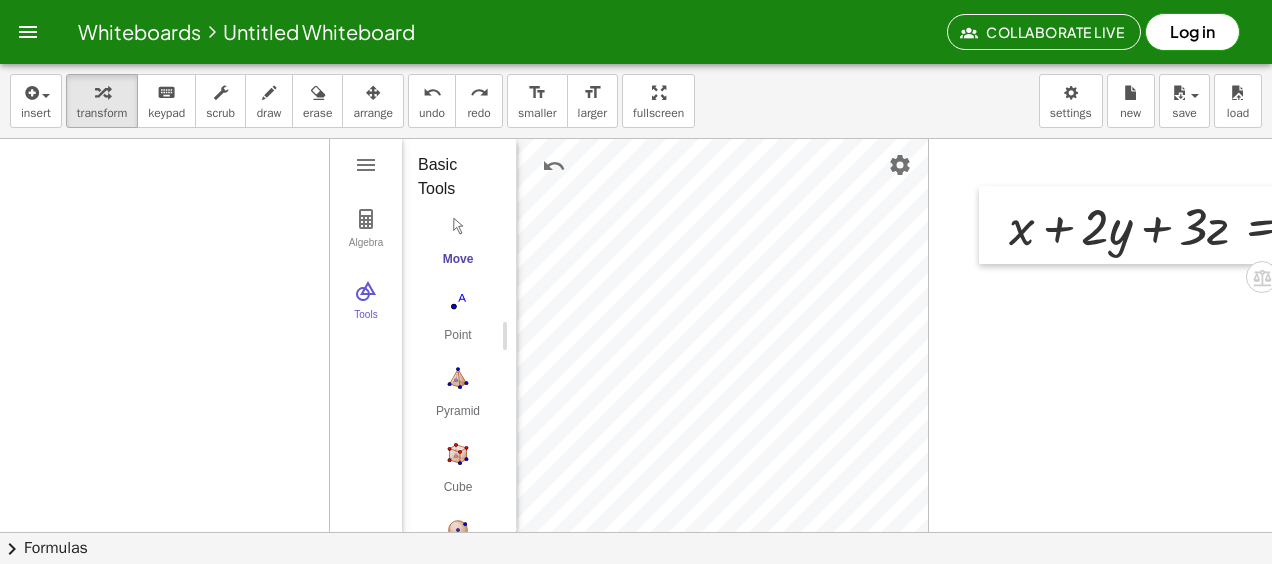 drag, startPoint x: 144, startPoint y: 194, endPoint x: 997, endPoint y: 202, distance: 853.03754 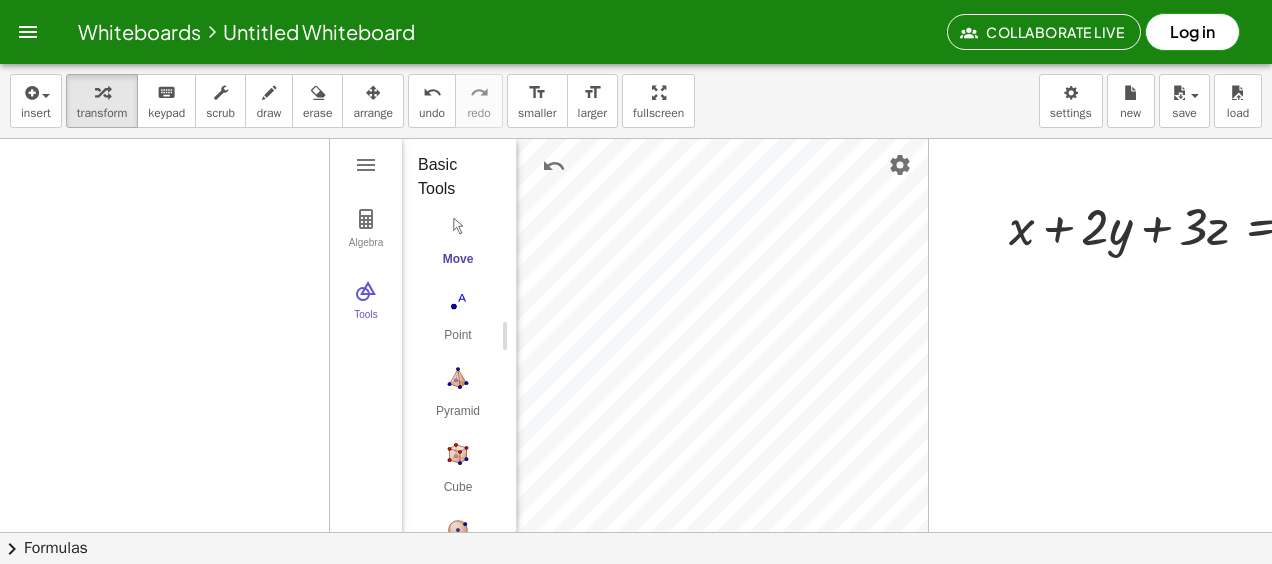 drag, startPoint x: 354, startPoint y: 197, endPoint x: 219, endPoint y: 196, distance: 135.00371 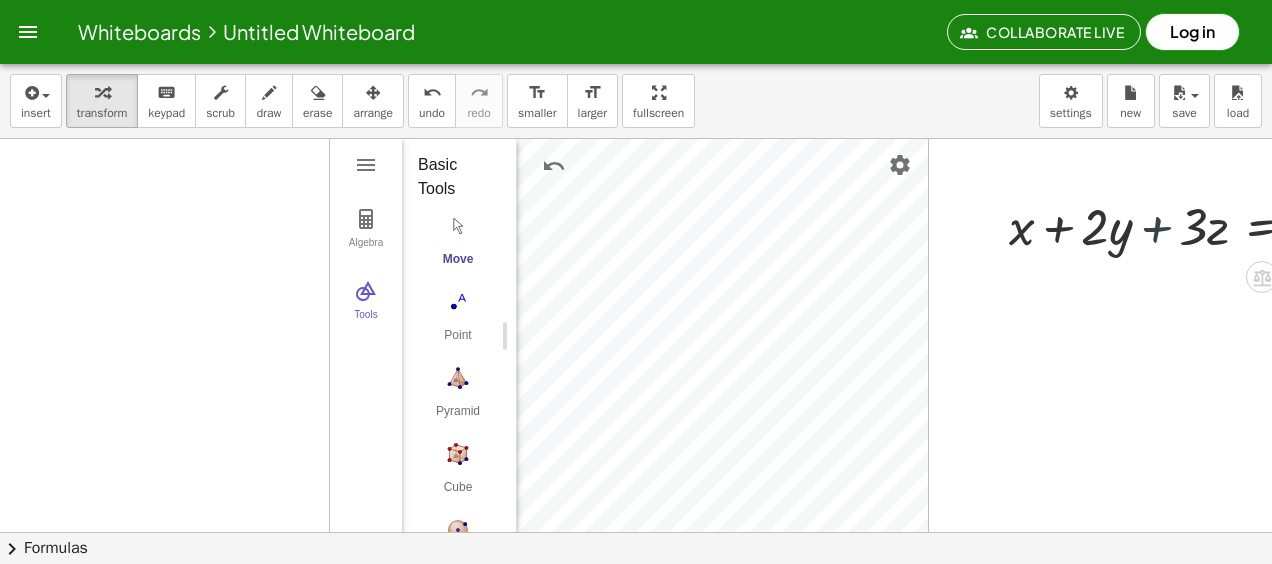 click at bounding box center [1183, 225] 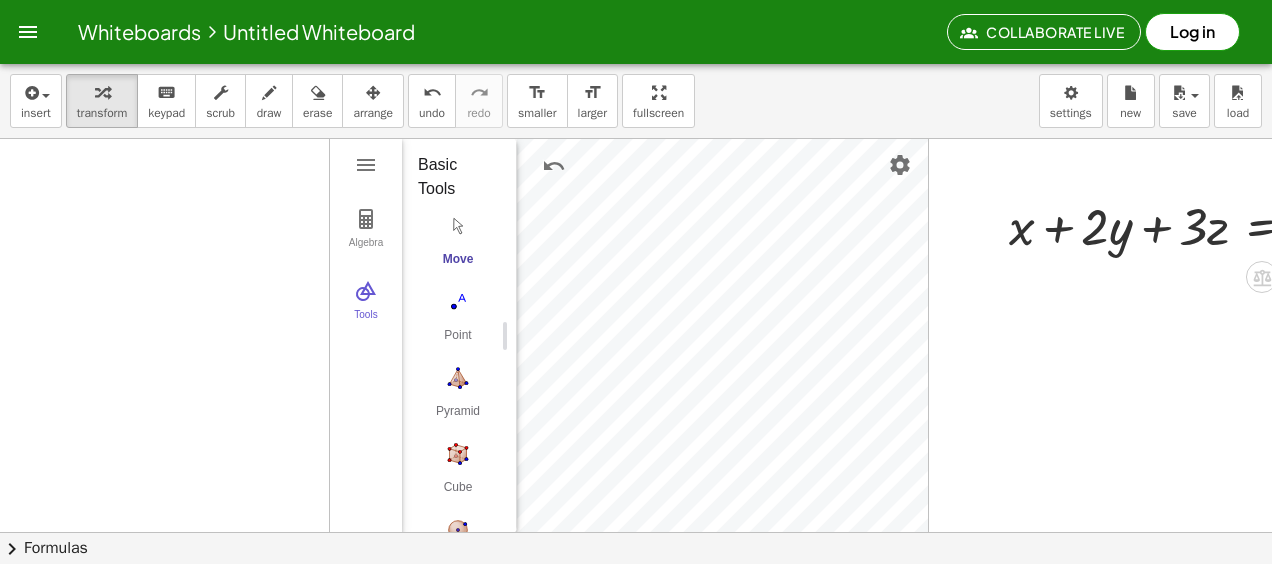 click at bounding box center (1183, 225) 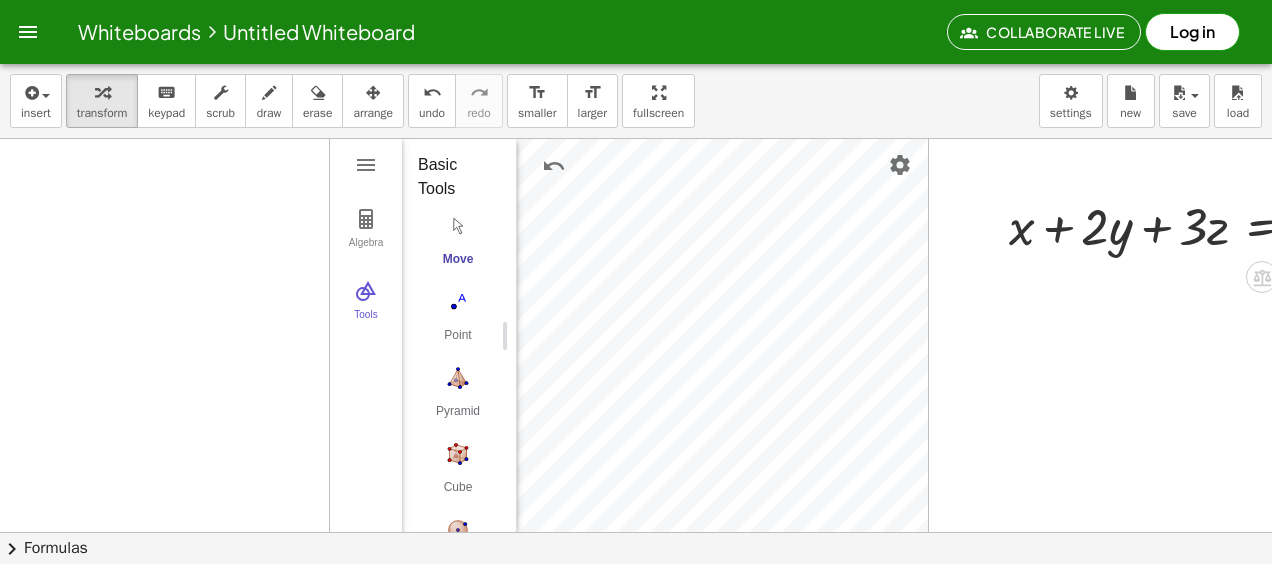 click at bounding box center [994, 225] 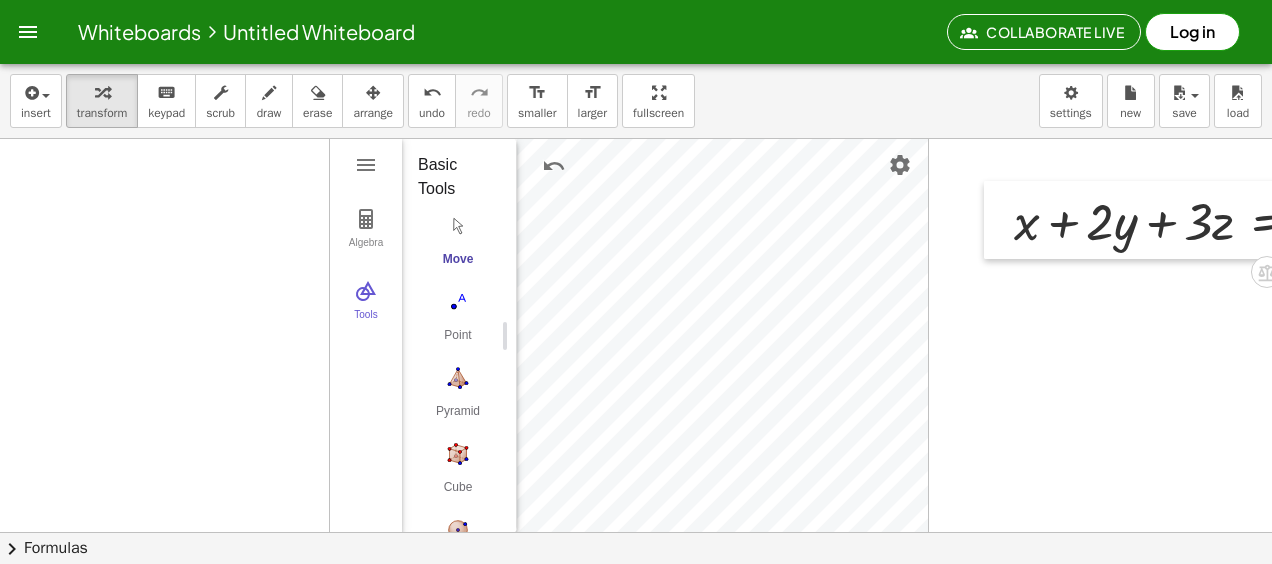 click at bounding box center [999, 220] 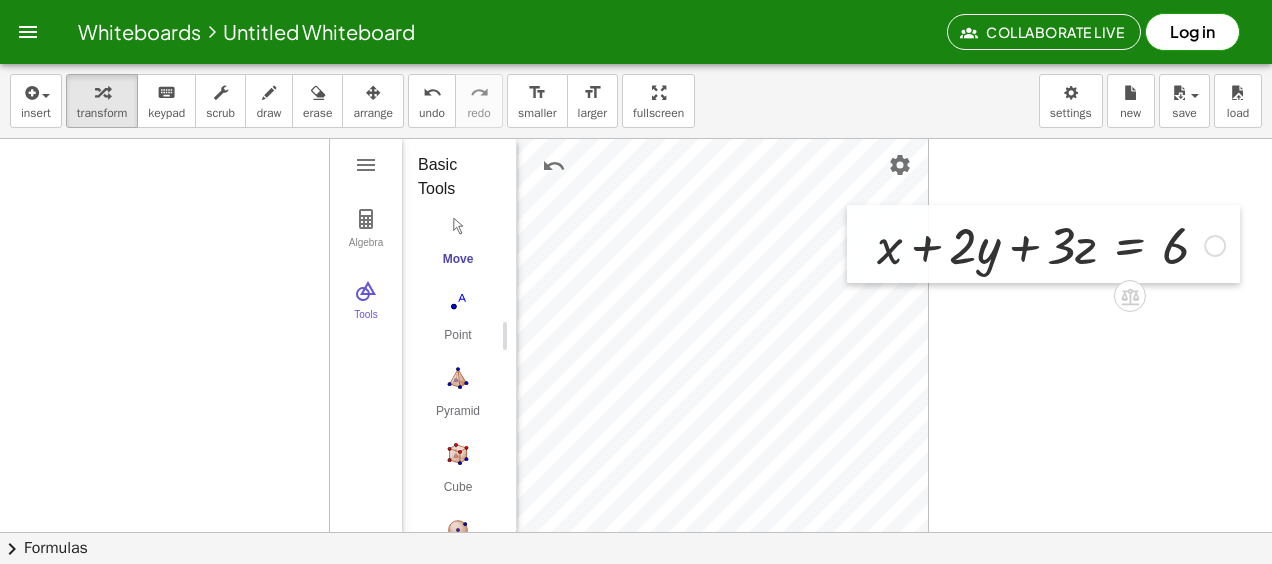 drag, startPoint x: 1009, startPoint y: 182, endPoint x: 870, endPoint y: 207, distance: 141.2303 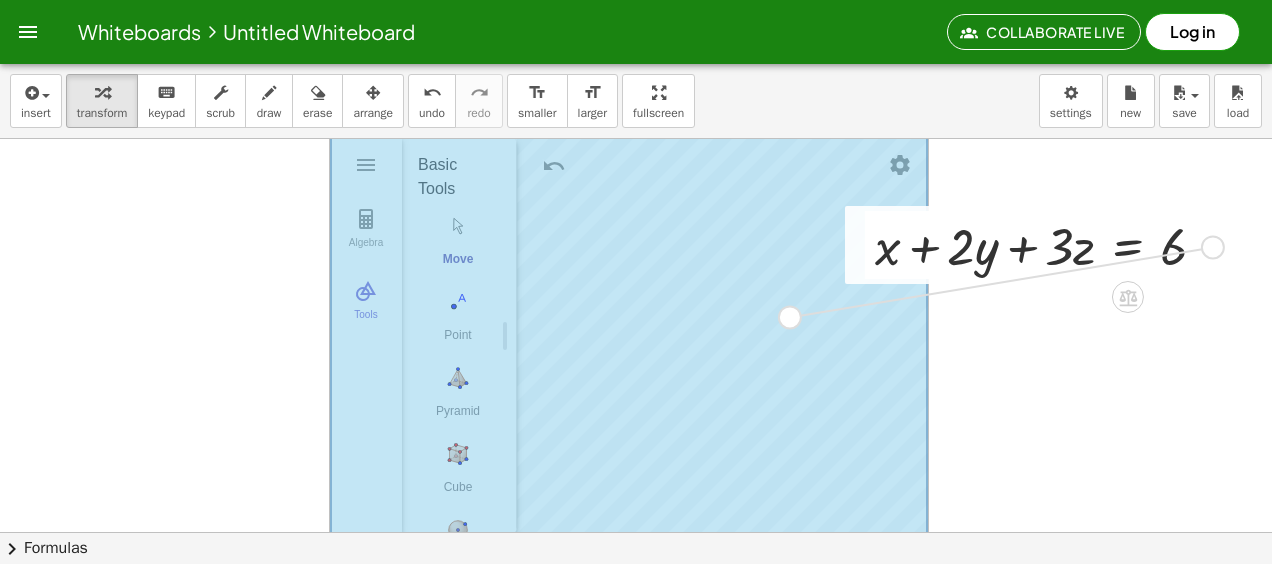 drag, startPoint x: 1211, startPoint y: 246, endPoint x: 782, endPoint y: 320, distance: 435.3355 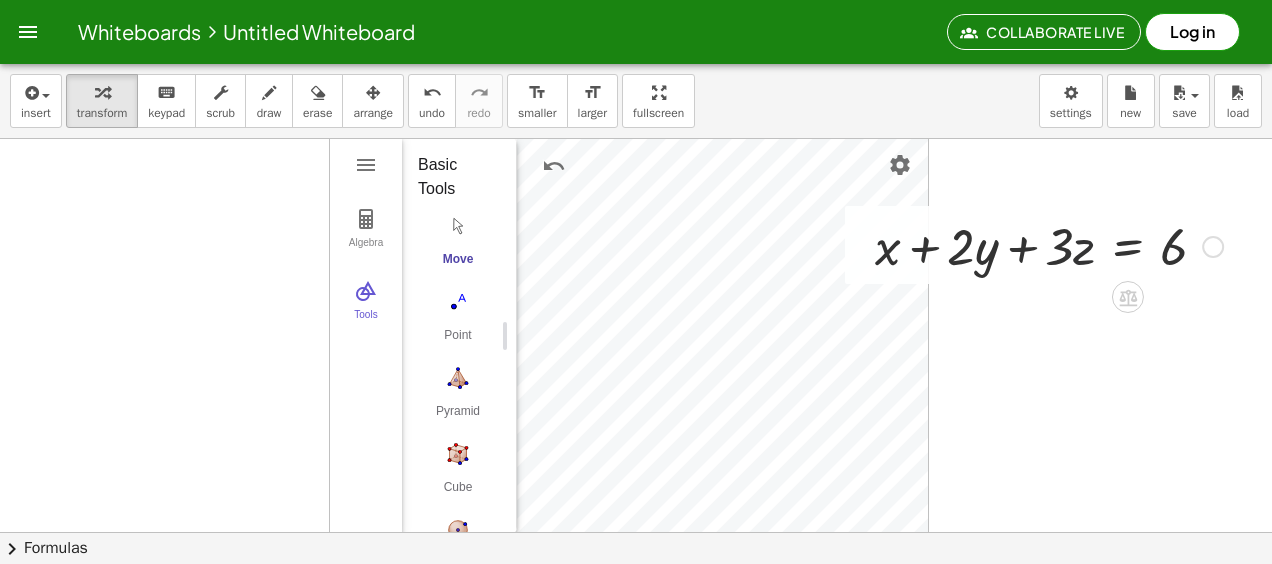 click at bounding box center (1049, 245) 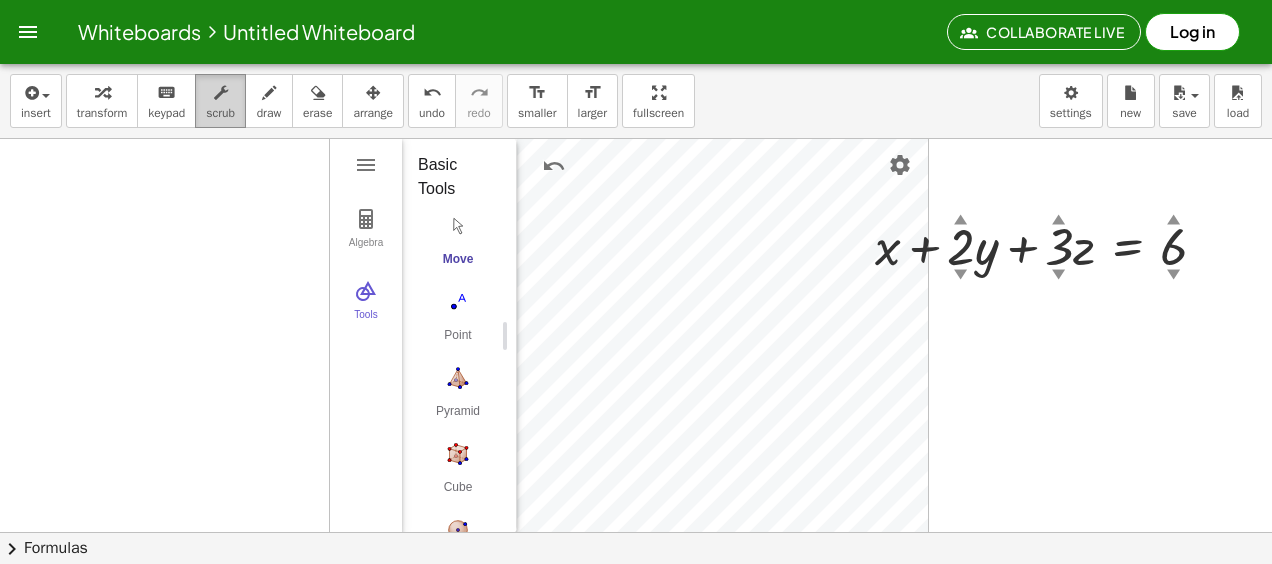 click at bounding box center [220, 92] 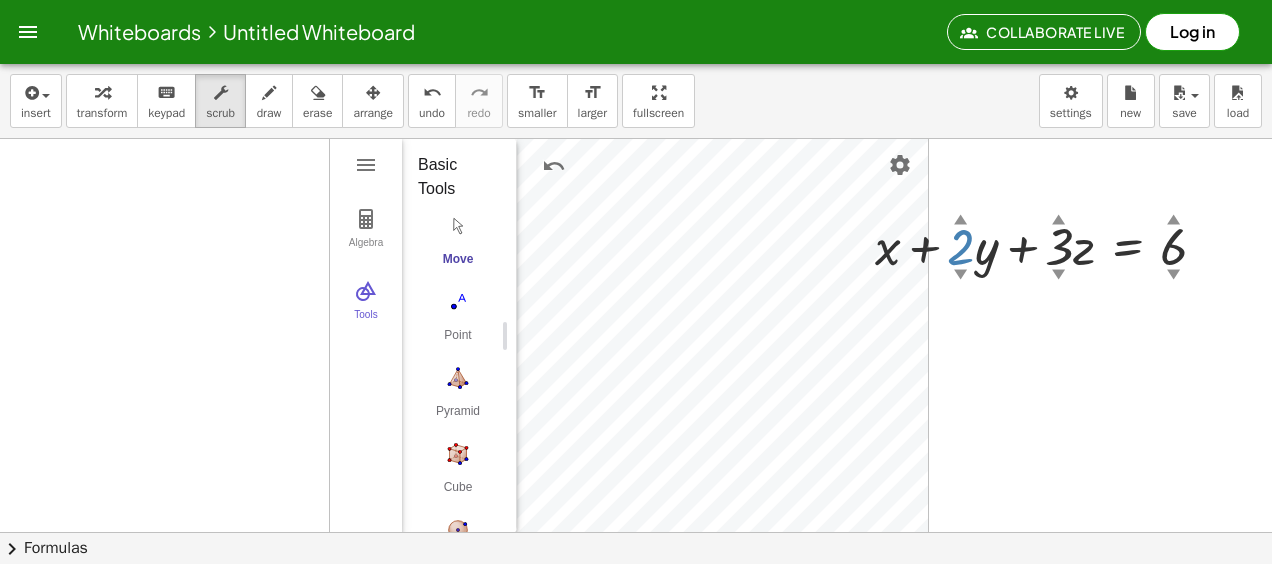 click on "▲" at bounding box center (960, 221) 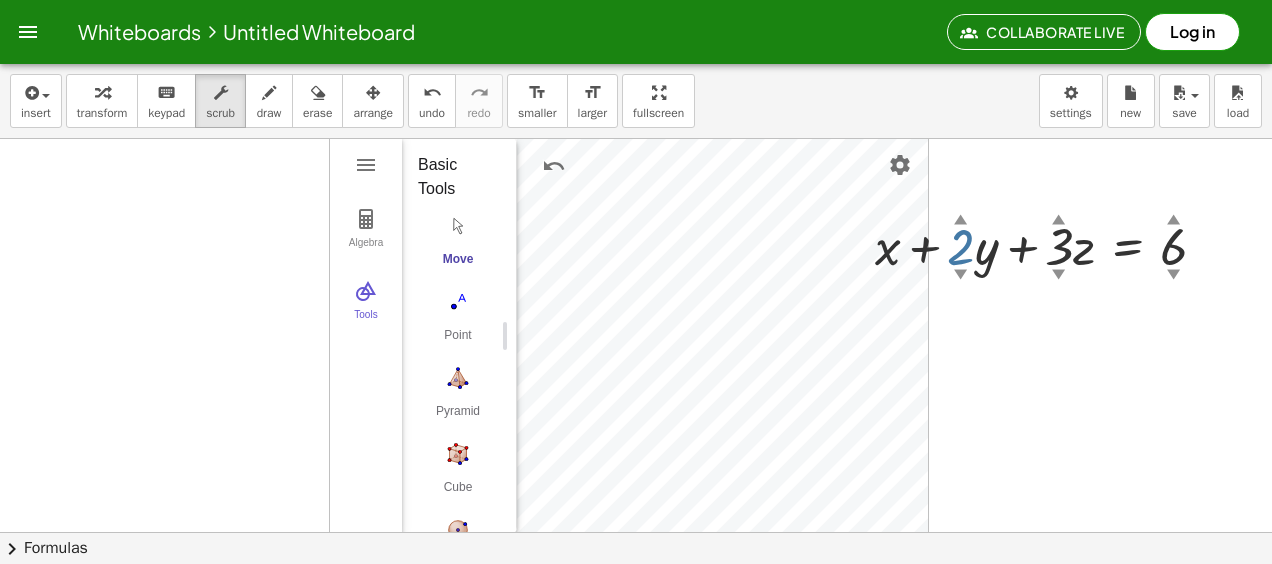 drag, startPoint x: 957, startPoint y: 222, endPoint x: 968, endPoint y: 225, distance: 11.401754 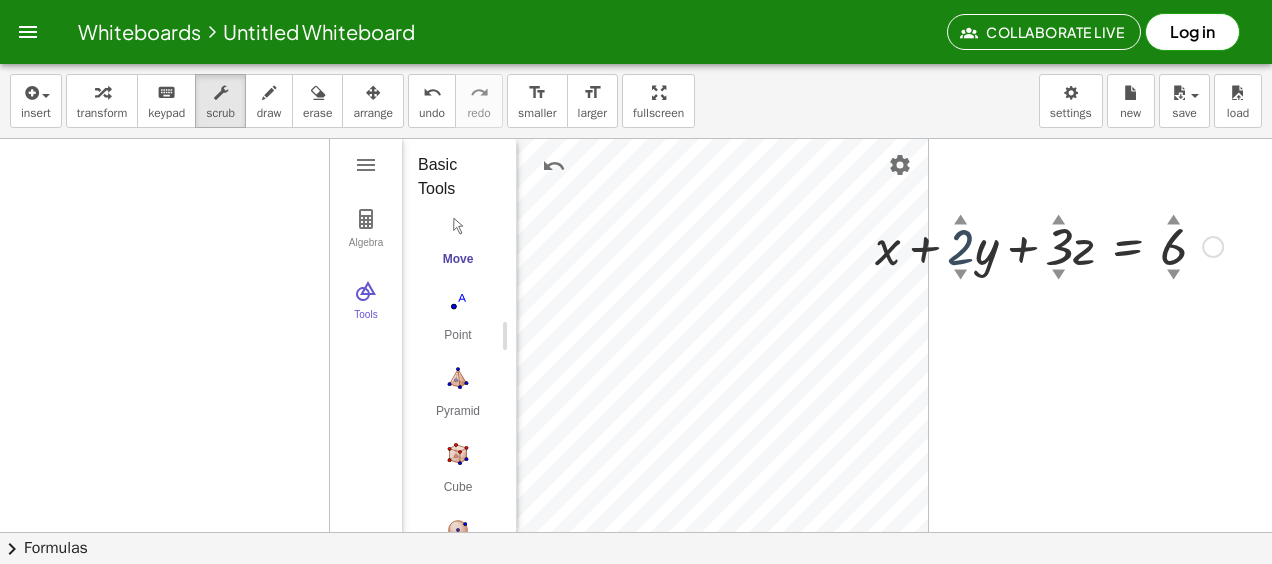 click on "▲" at bounding box center (960, 221) 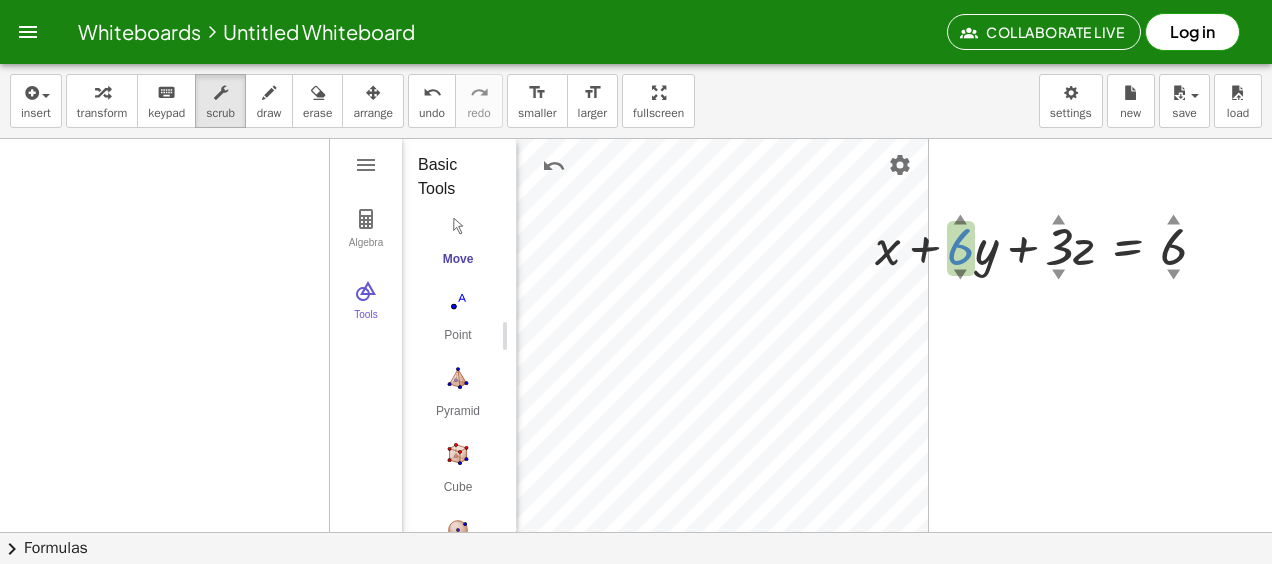drag, startPoint x: 961, startPoint y: 268, endPoint x: 1039, endPoint y: 227, distance: 88.11924 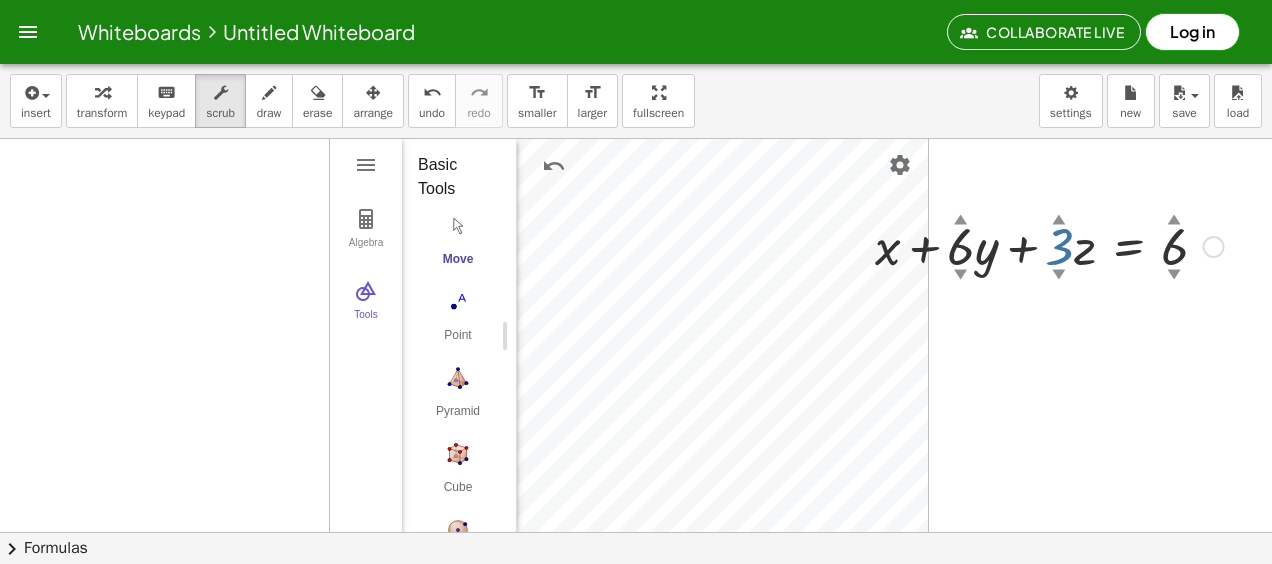 click on "▲" at bounding box center [1059, 221] 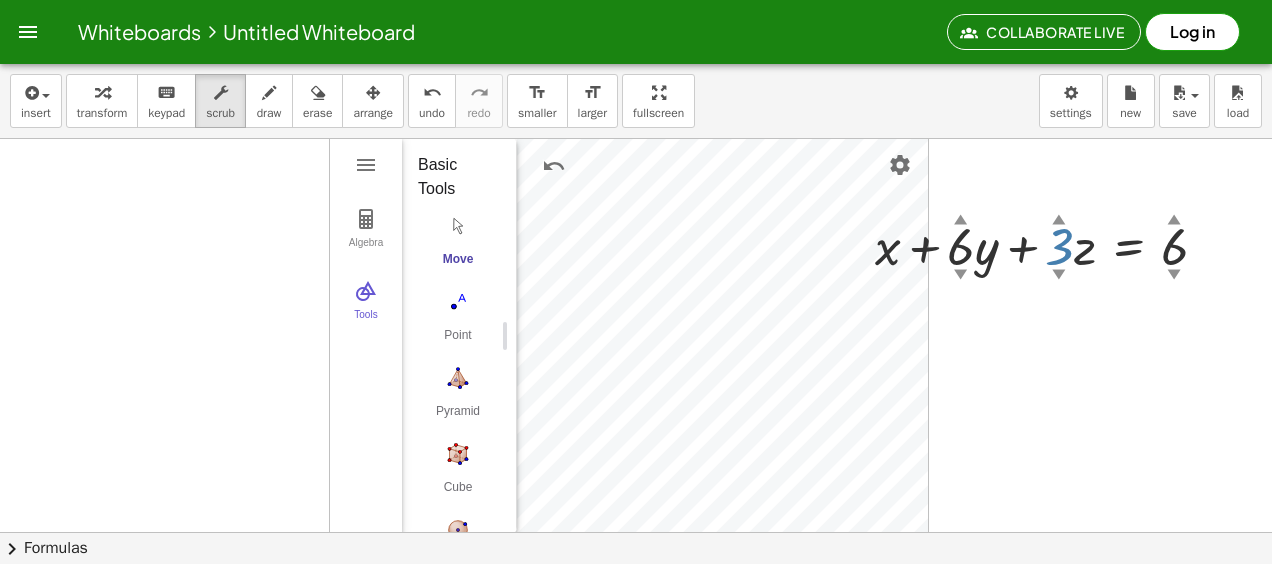 drag, startPoint x: 1055, startPoint y: 218, endPoint x: 1057, endPoint y: 206, distance: 12.165525 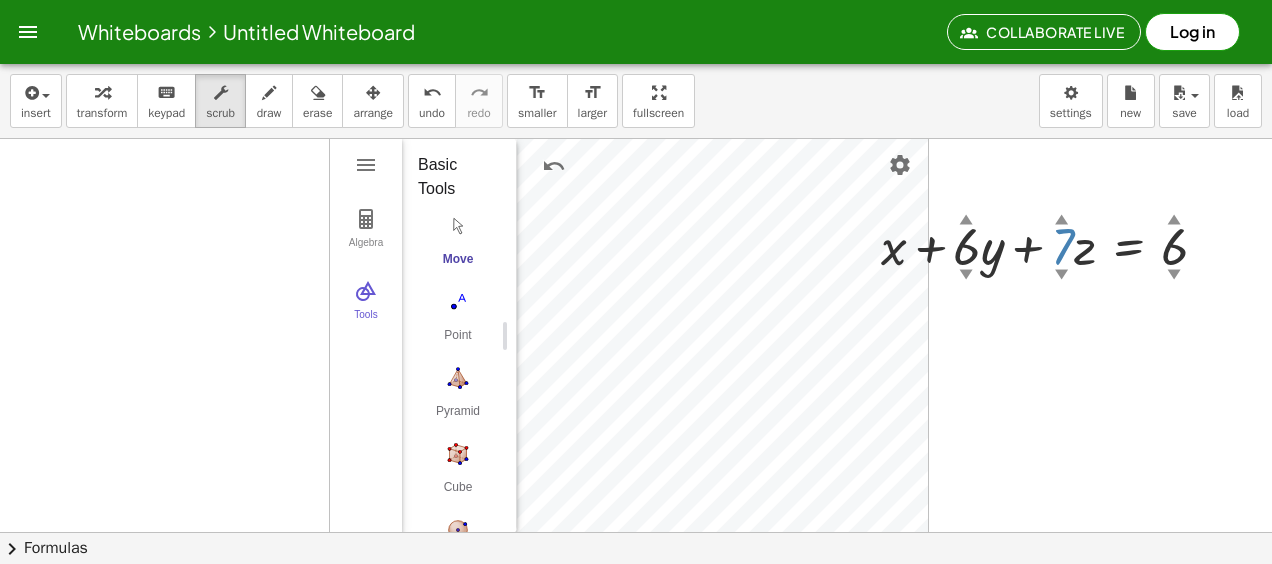drag, startPoint x: 1058, startPoint y: 220, endPoint x: 1122, endPoint y: 178, distance: 76.55064 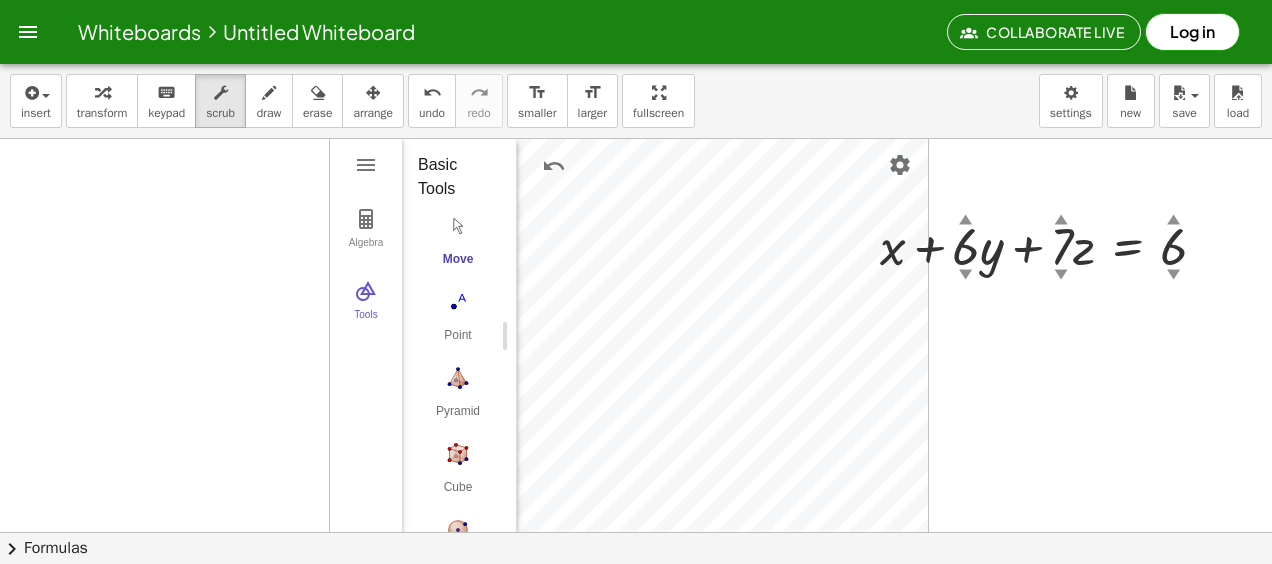 click at bounding box center [688, 597] 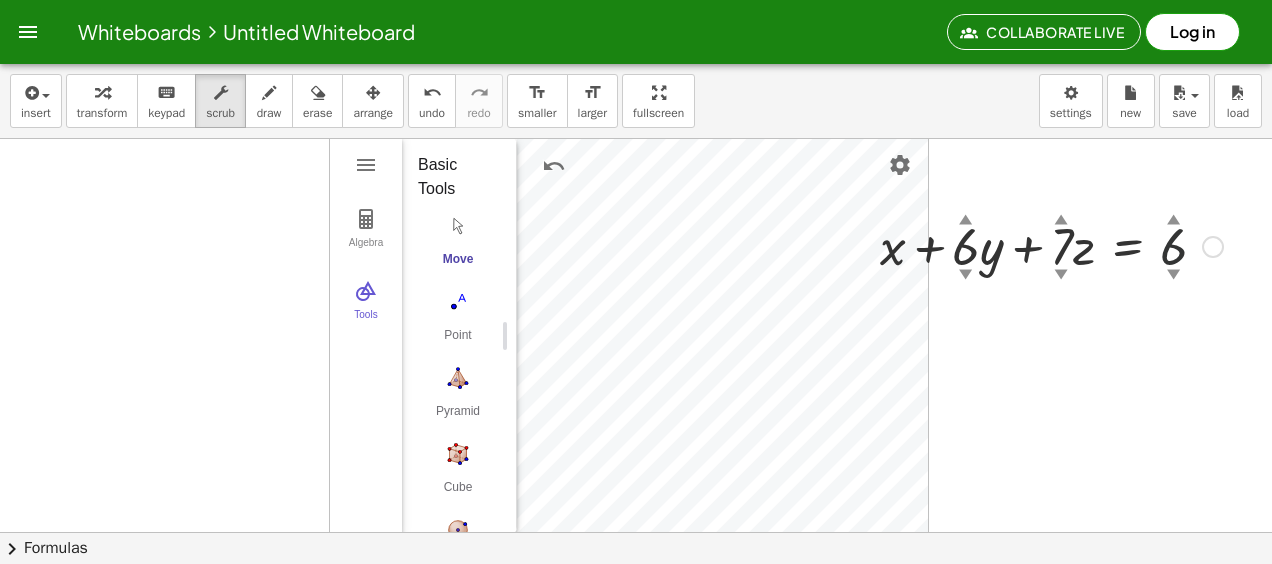 click at bounding box center [1051, 245] 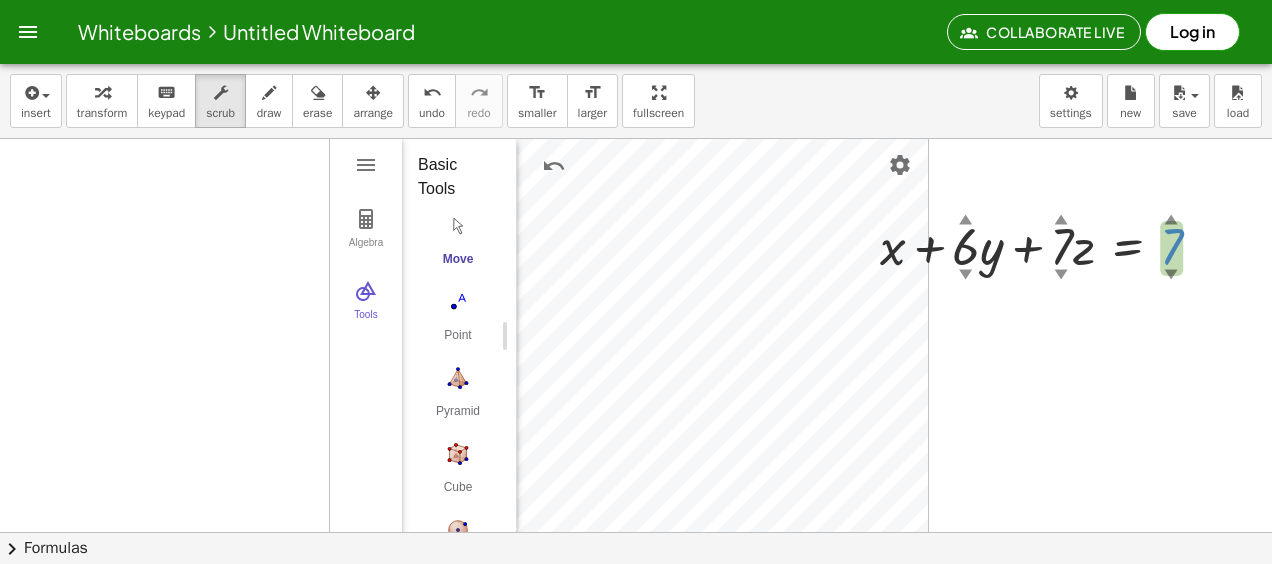drag, startPoint x: 1173, startPoint y: 220, endPoint x: 1200, endPoint y: 197, distance: 35.468296 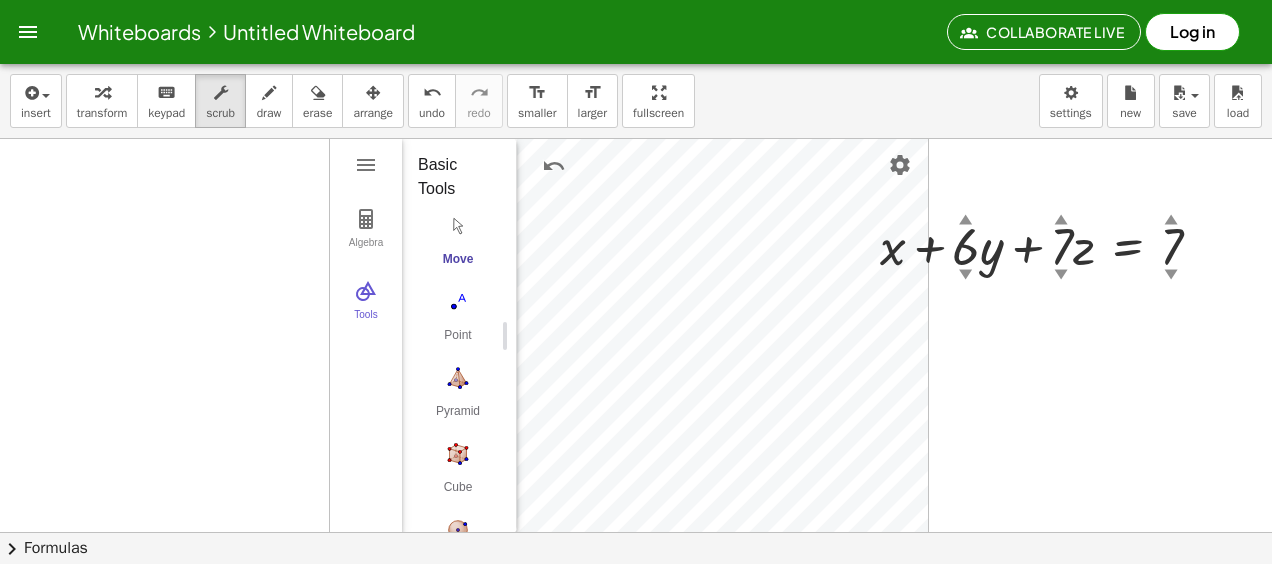 click at bounding box center (688, 597) 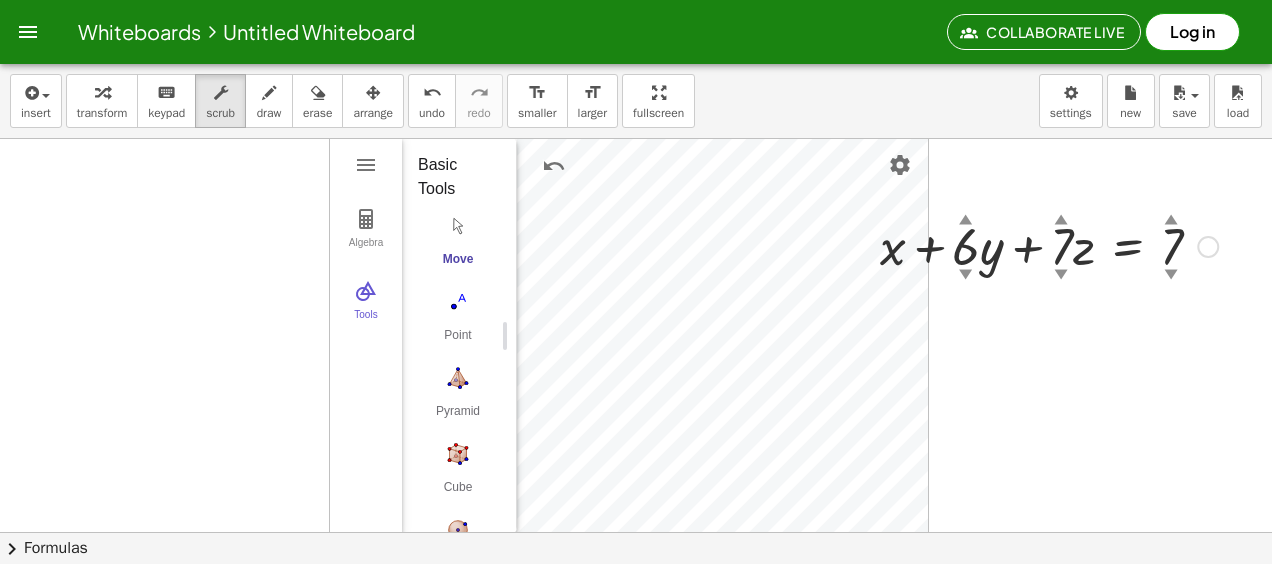 click at bounding box center [1049, 245] 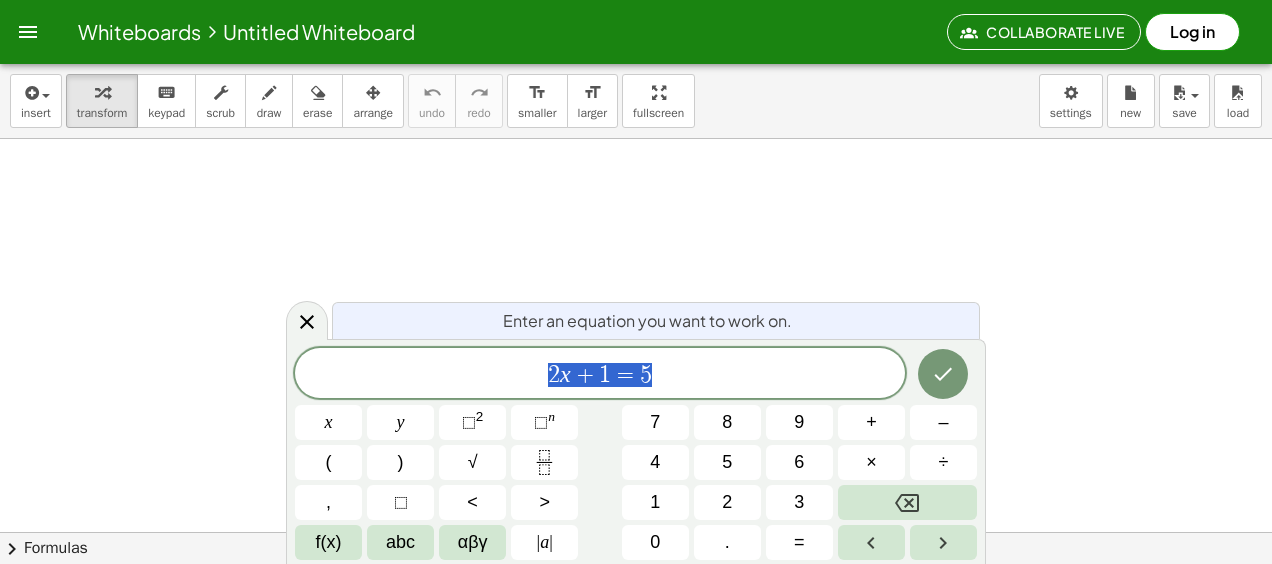 scroll, scrollTop: 0, scrollLeft: 0, axis: both 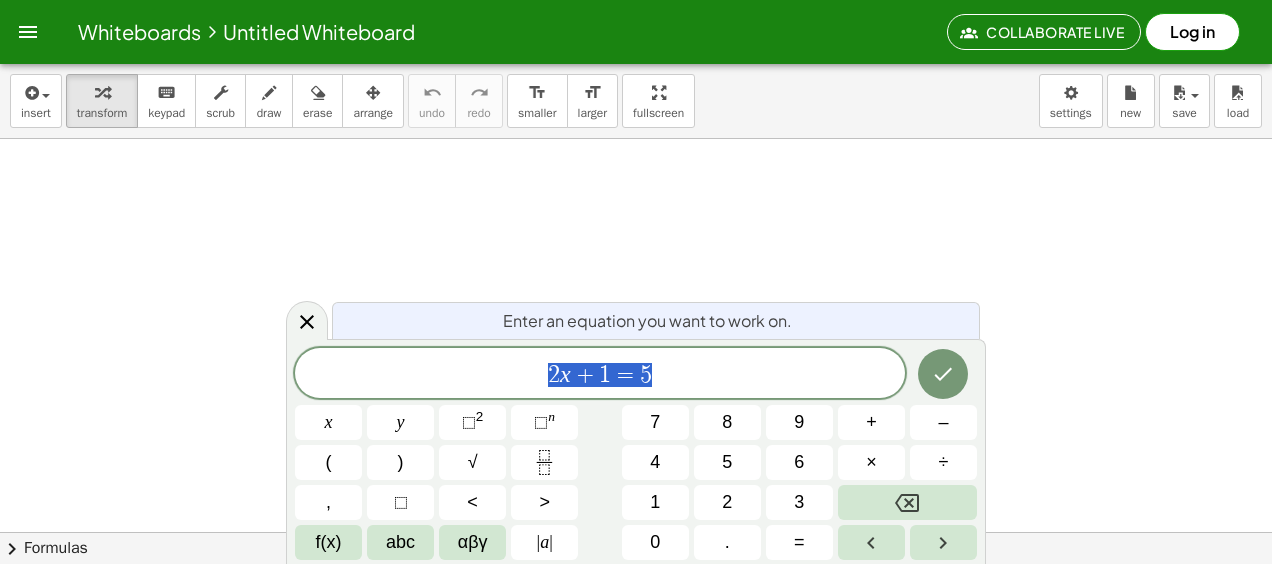 drag, startPoint x: 666, startPoint y: 375, endPoint x: 461, endPoint y: 372, distance: 205.02196 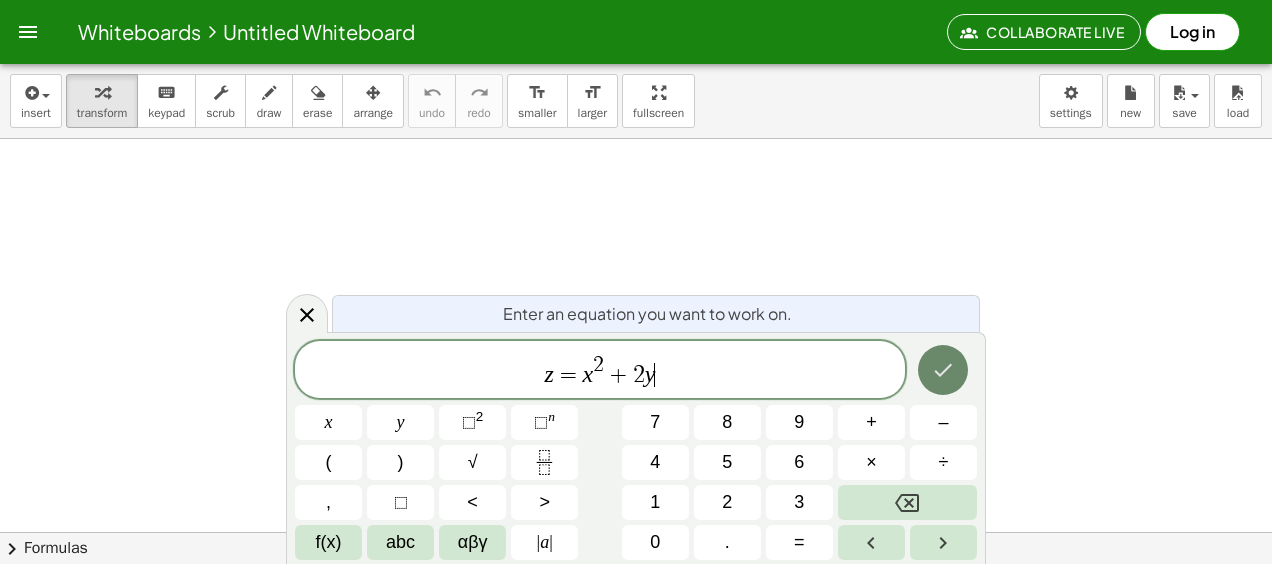 click at bounding box center [943, 370] 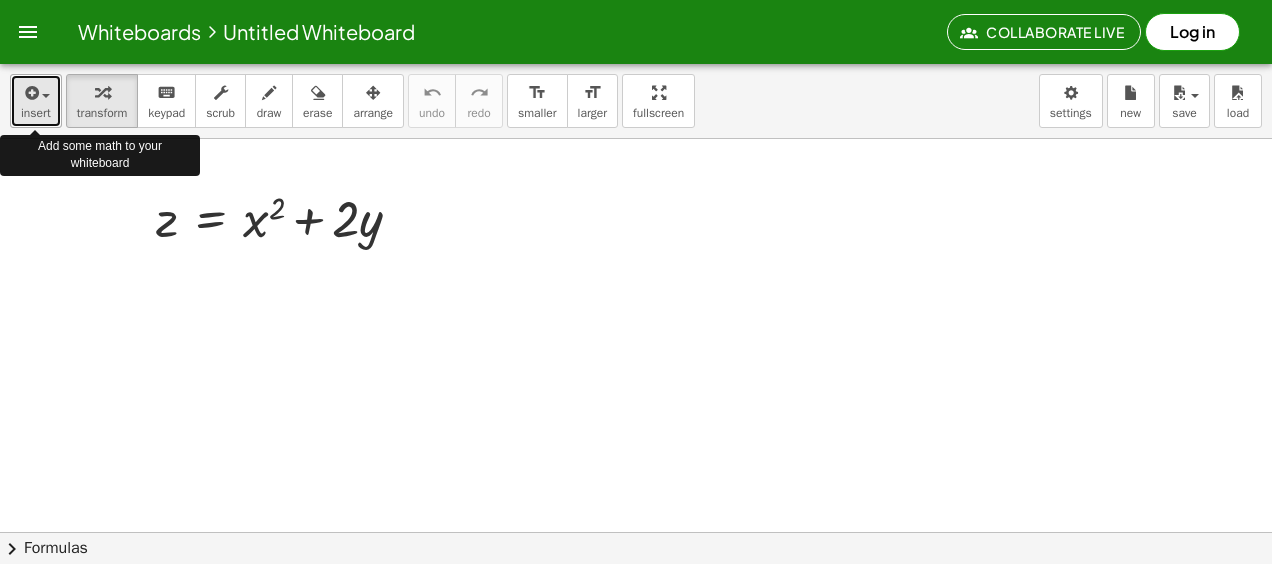 click on "insert" at bounding box center (36, 101) 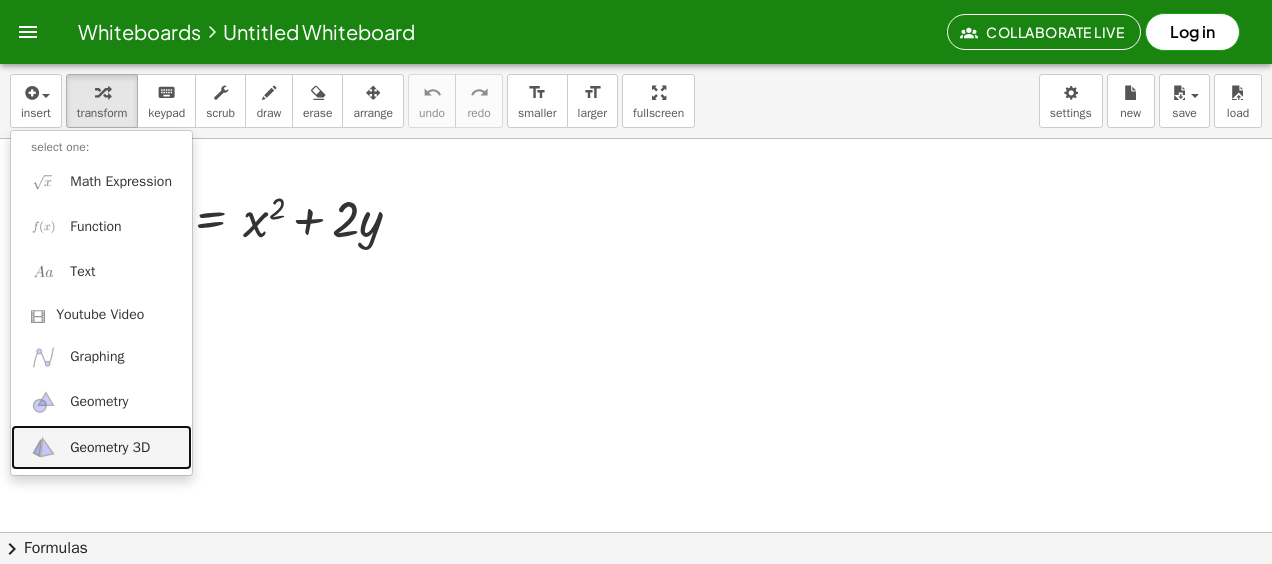 click on "Geometry 3D" at bounding box center (110, 448) 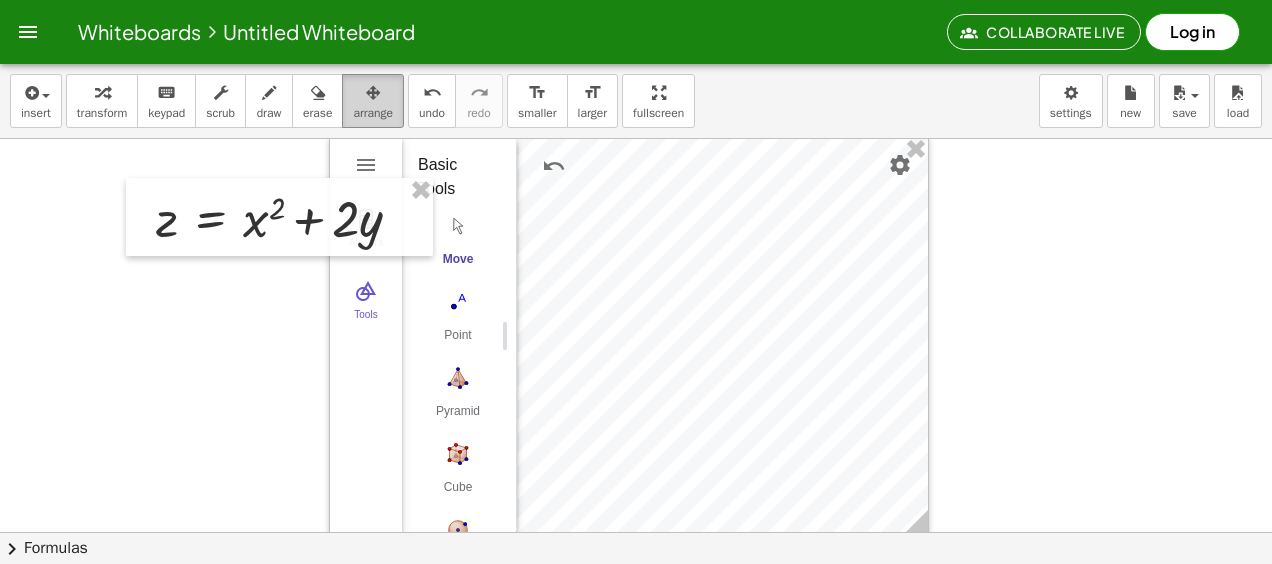 click at bounding box center [373, 93] 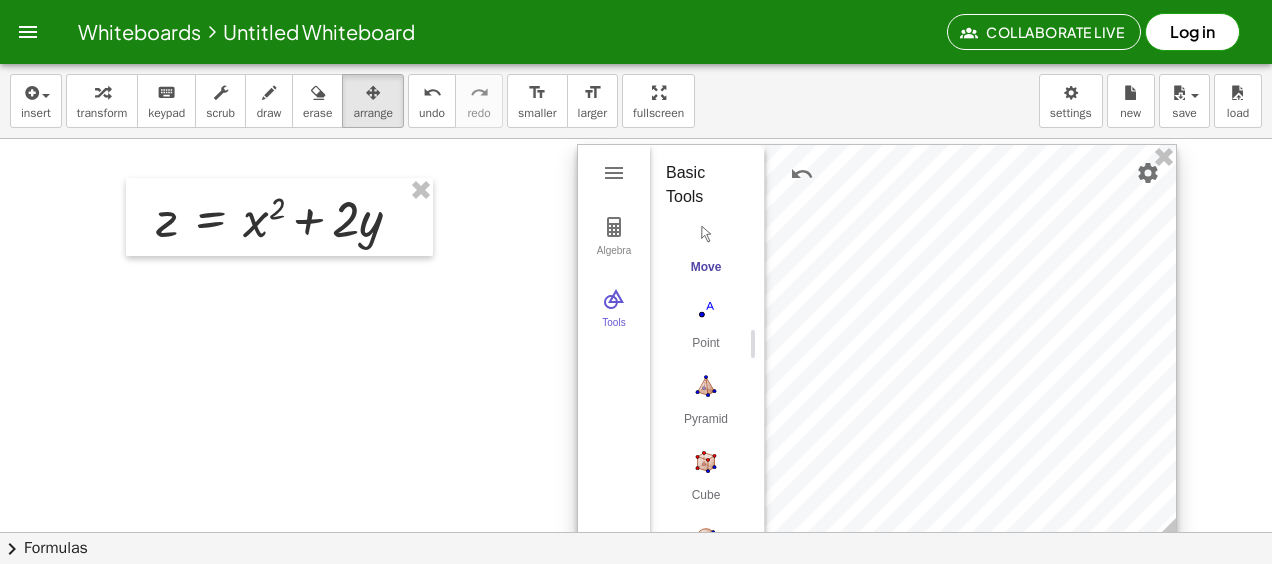 drag, startPoint x: 596, startPoint y: 236, endPoint x: 844, endPoint y: 244, distance: 248.129 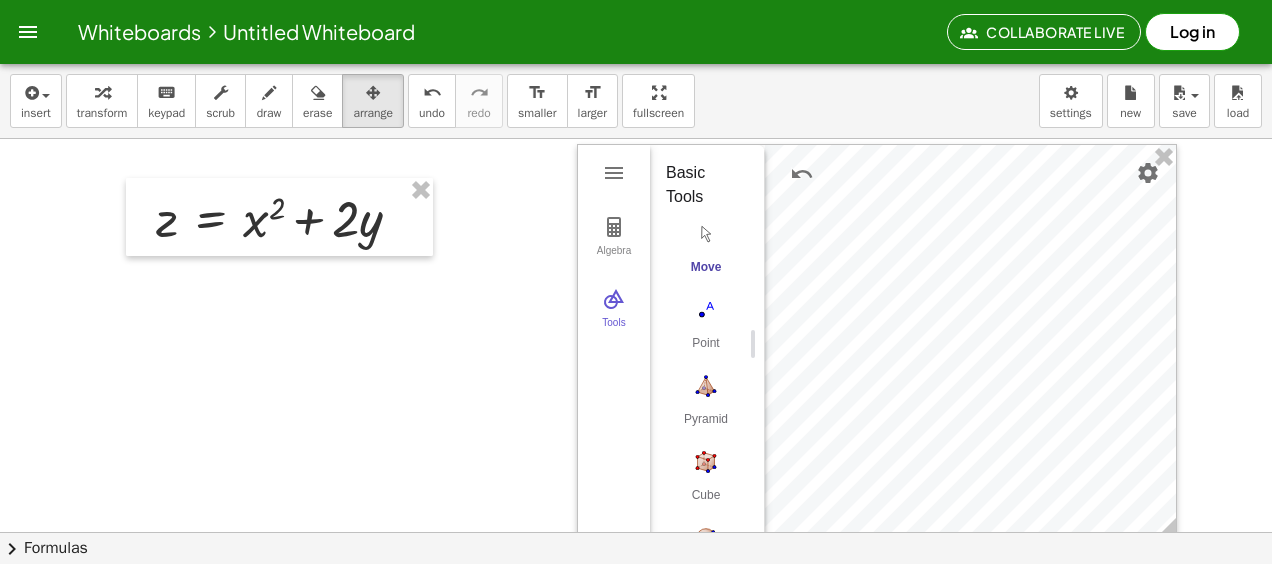 click at bounding box center [636, 597] 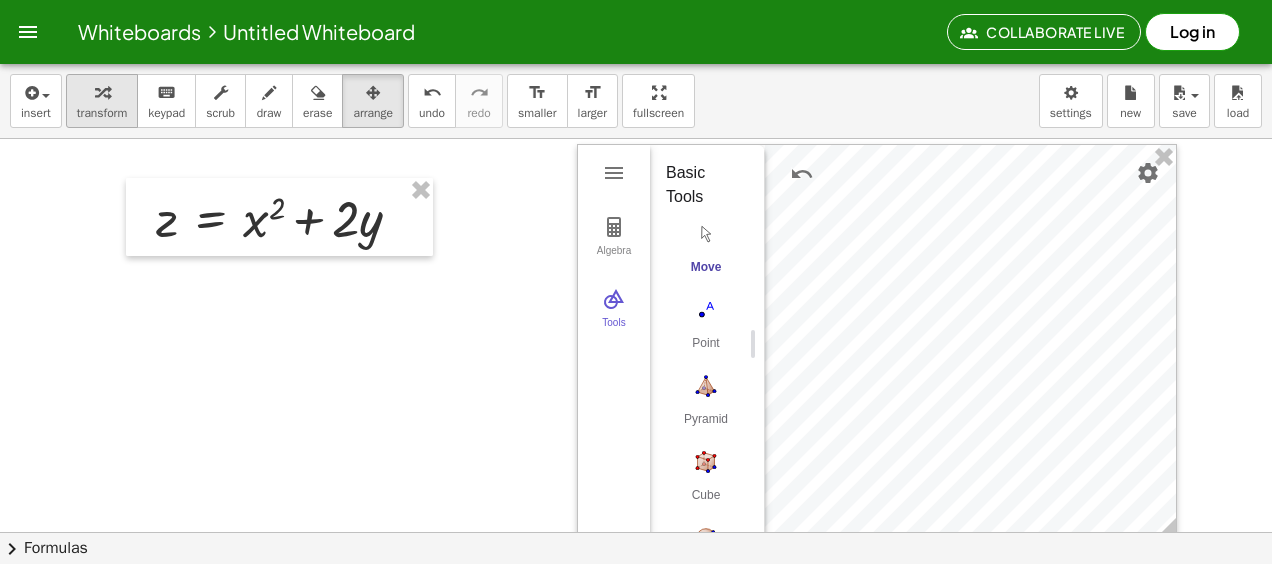 click at bounding box center [102, 93] 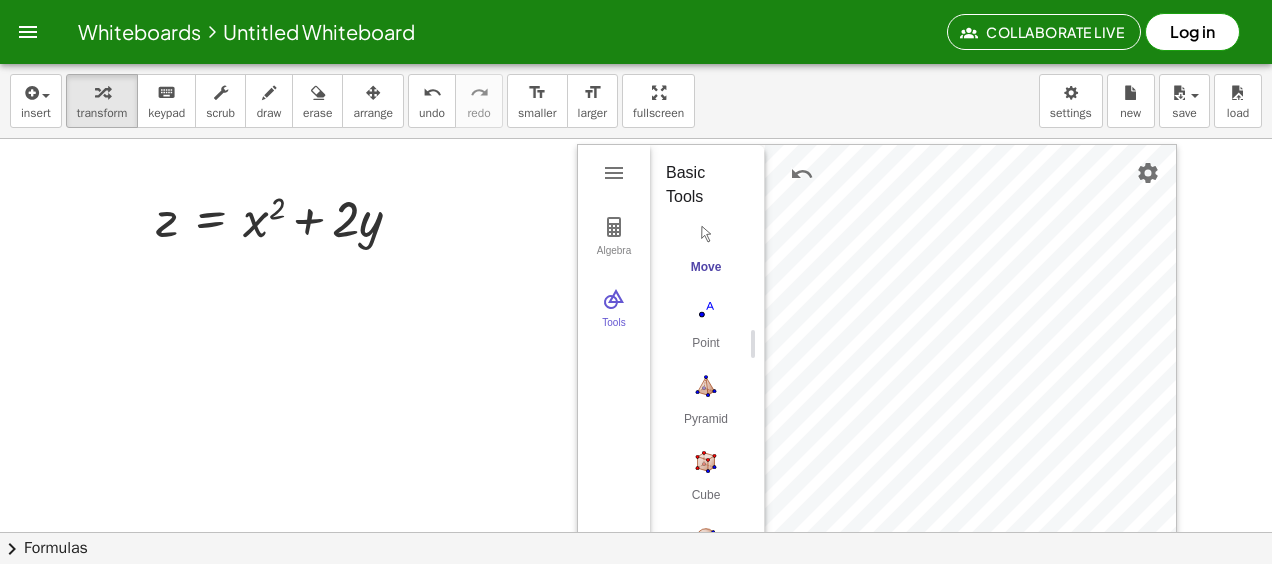click at bounding box center (636, 597) 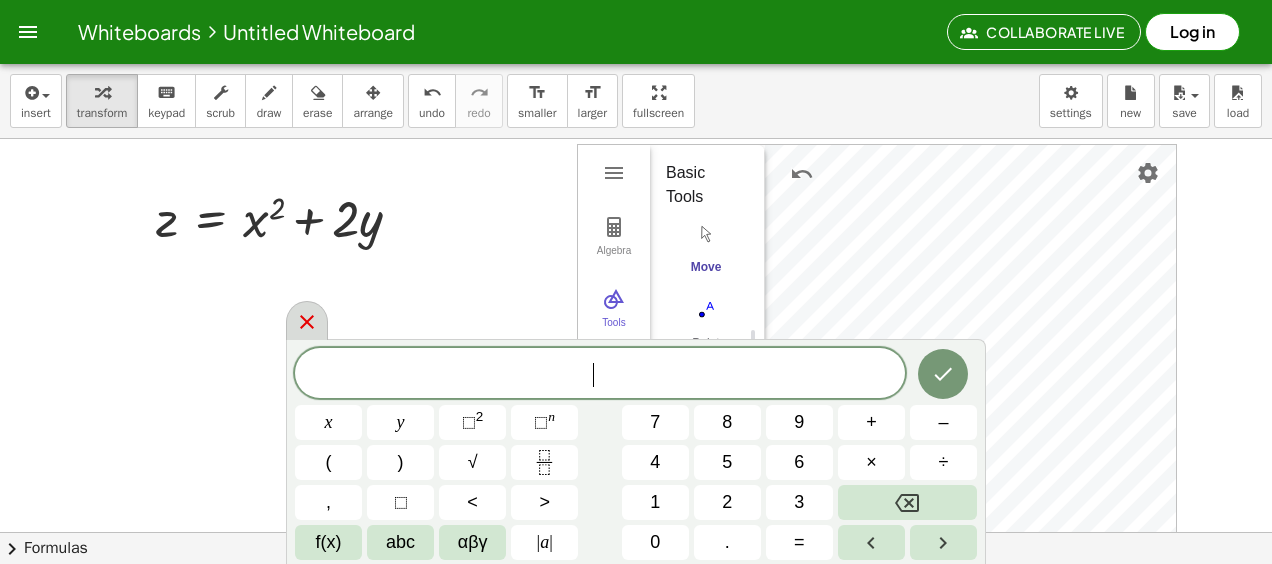 click 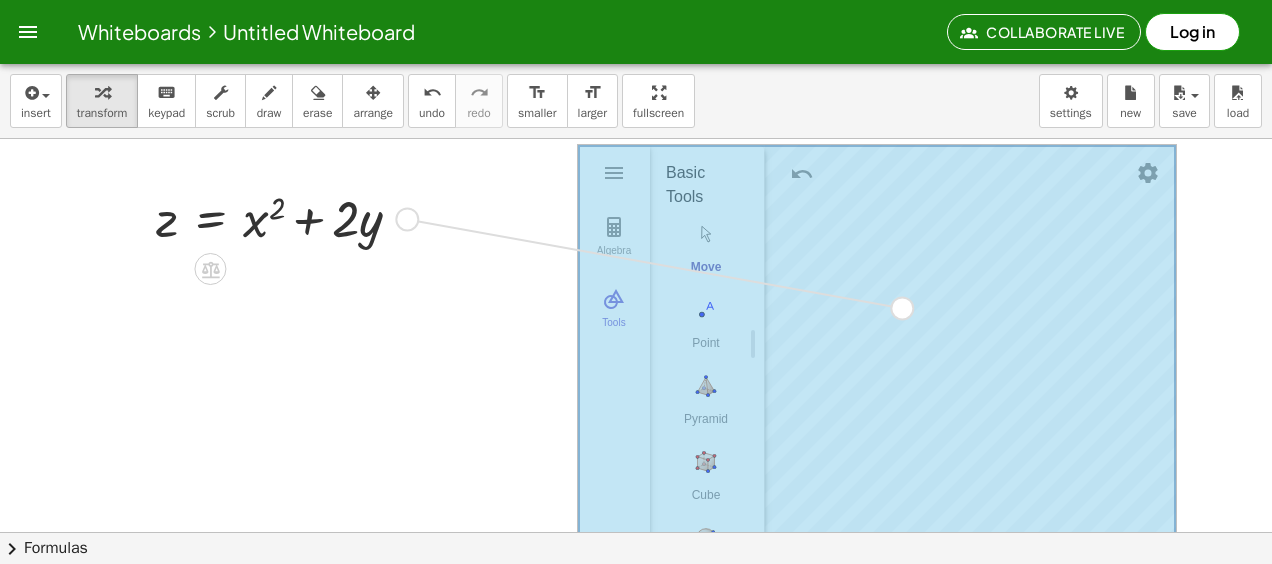 drag, startPoint x: 407, startPoint y: 220, endPoint x: 909, endPoint y: 311, distance: 510.18134 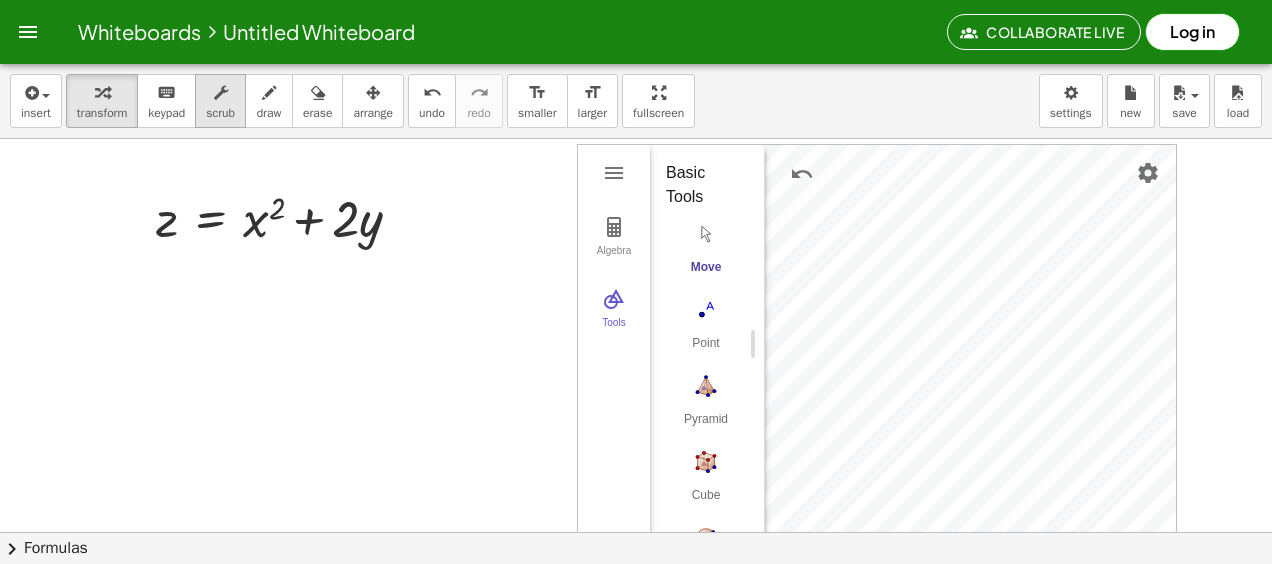 click at bounding box center (221, 93) 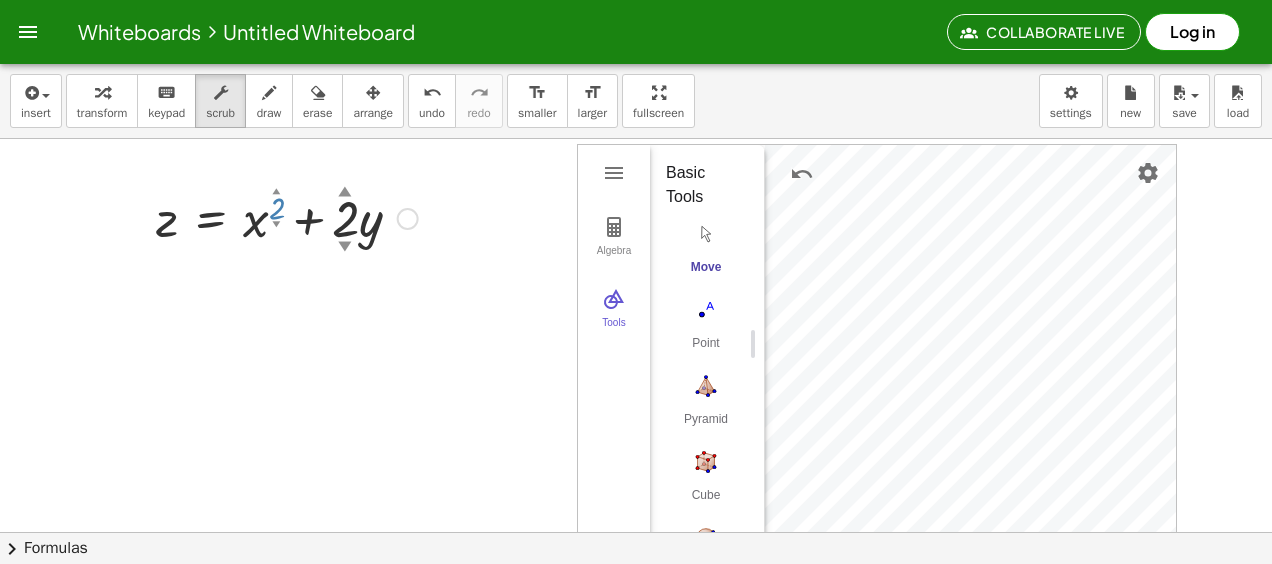 click on "▼" at bounding box center (277, 225) 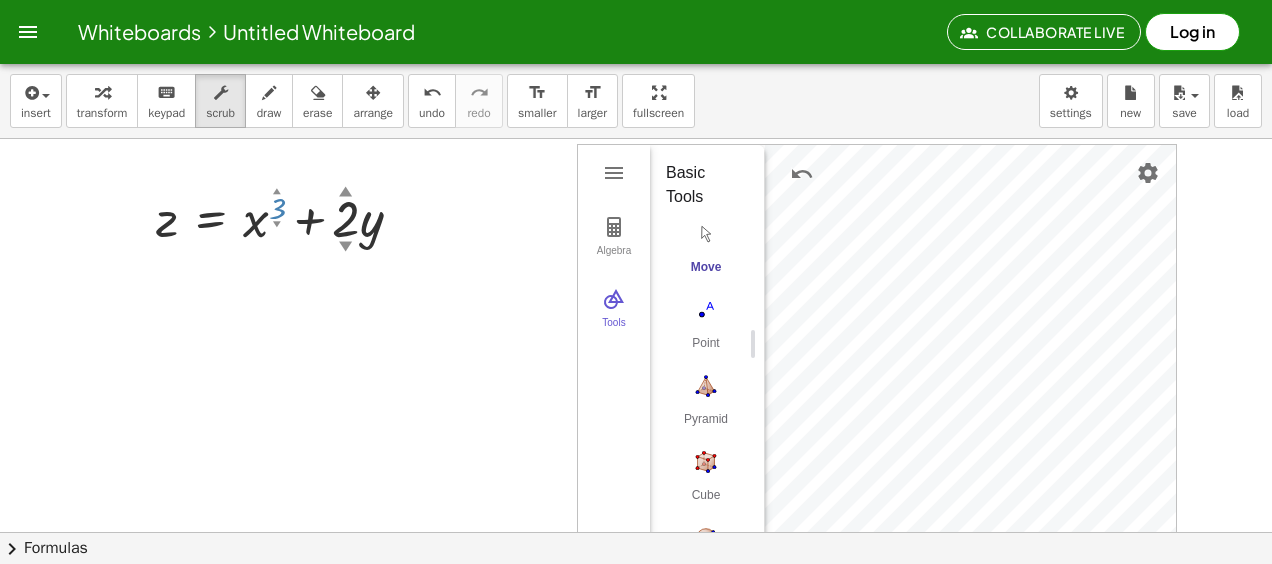drag, startPoint x: 278, startPoint y: 190, endPoint x: 300, endPoint y: 172, distance: 28.42534 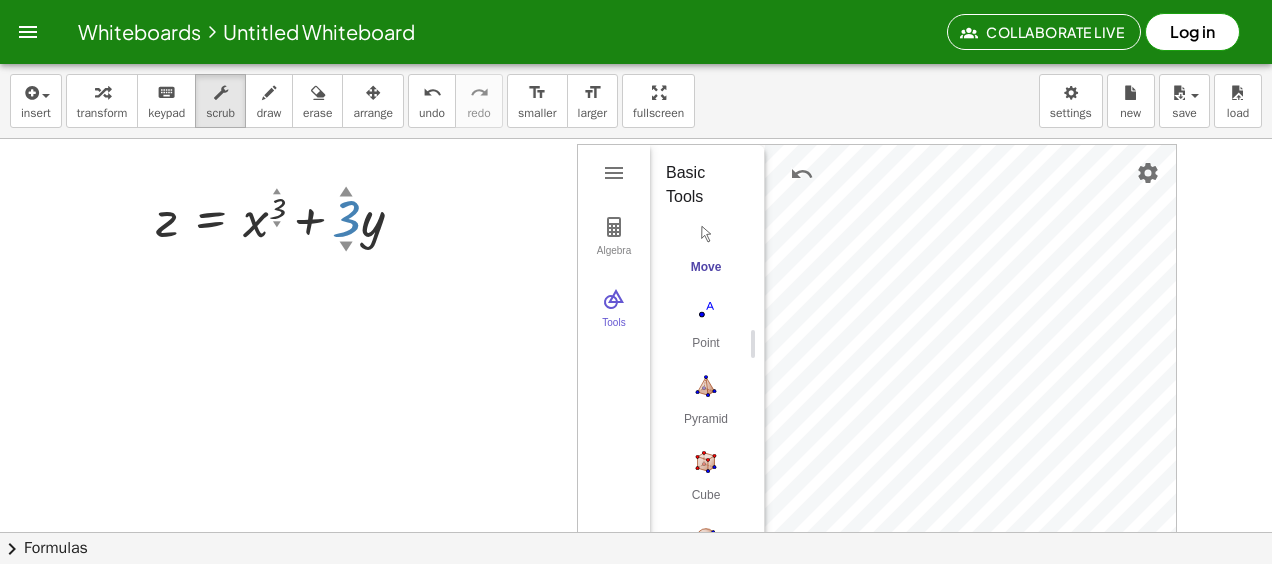 drag, startPoint x: 341, startPoint y: 192, endPoint x: 344, endPoint y: 212, distance: 20.22375 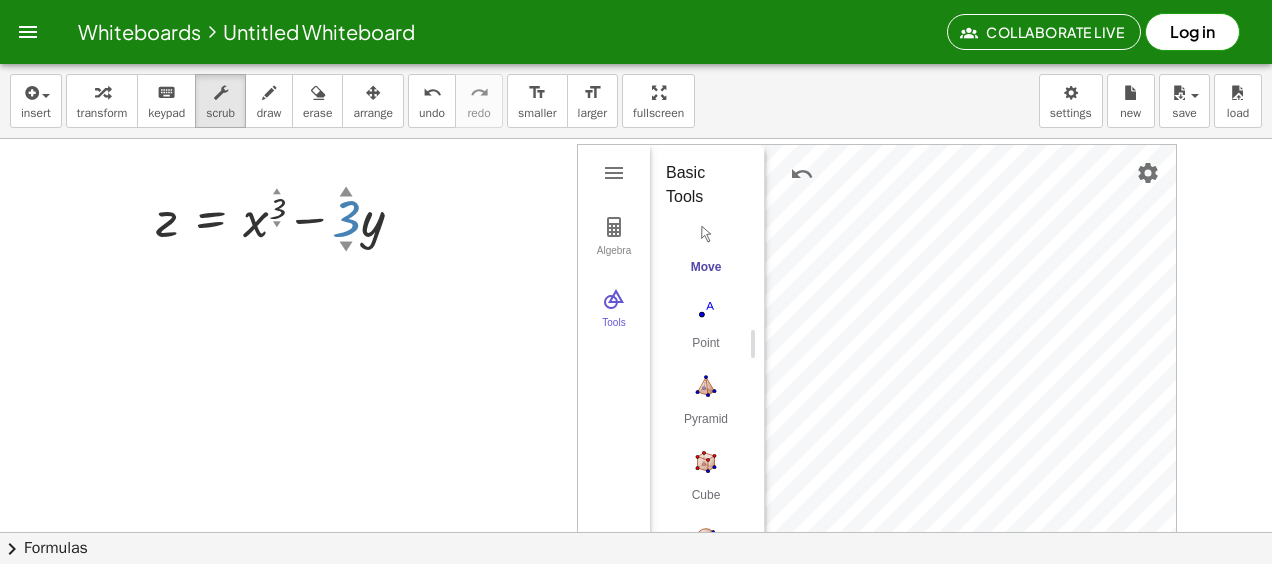 drag, startPoint x: 344, startPoint y: 192, endPoint x: 385, endPoint y: 246, distance: 67.80118 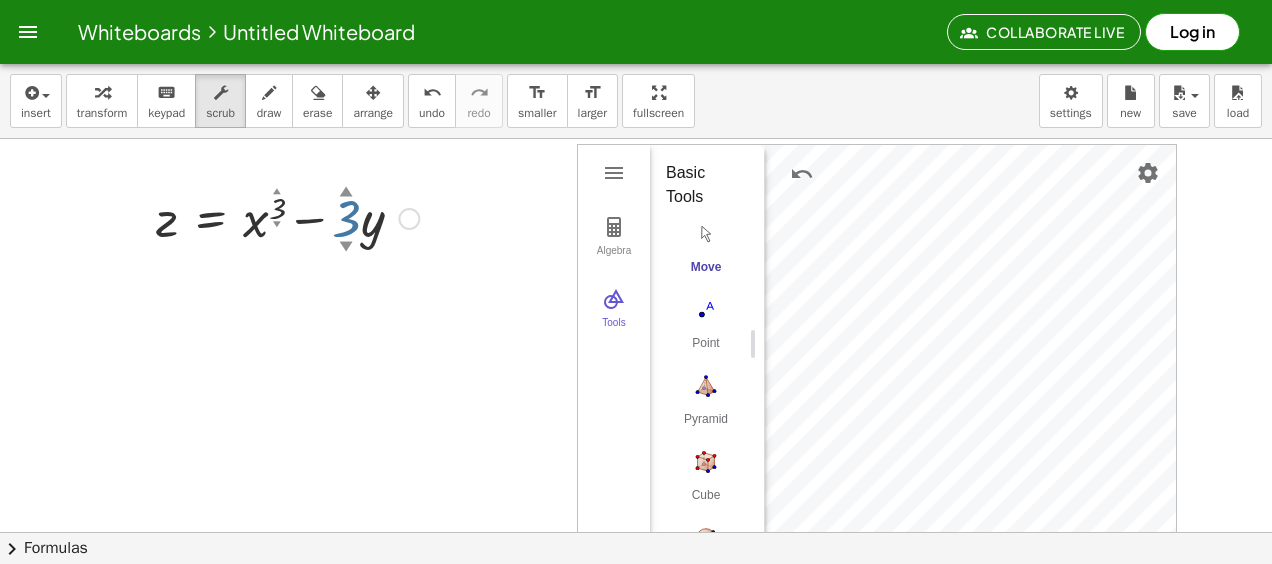 click on "z = + x 3 ▲ ▼ − · 3 ▲ ▼ · y     Algebra Tools GeoGebra 3D Calculator Basic Tools Move Point Pyramid Cube Sphere: Center & Point Plane through 3 Points Intersect Two Surfaces Net More" at bounding box center [636, 597] 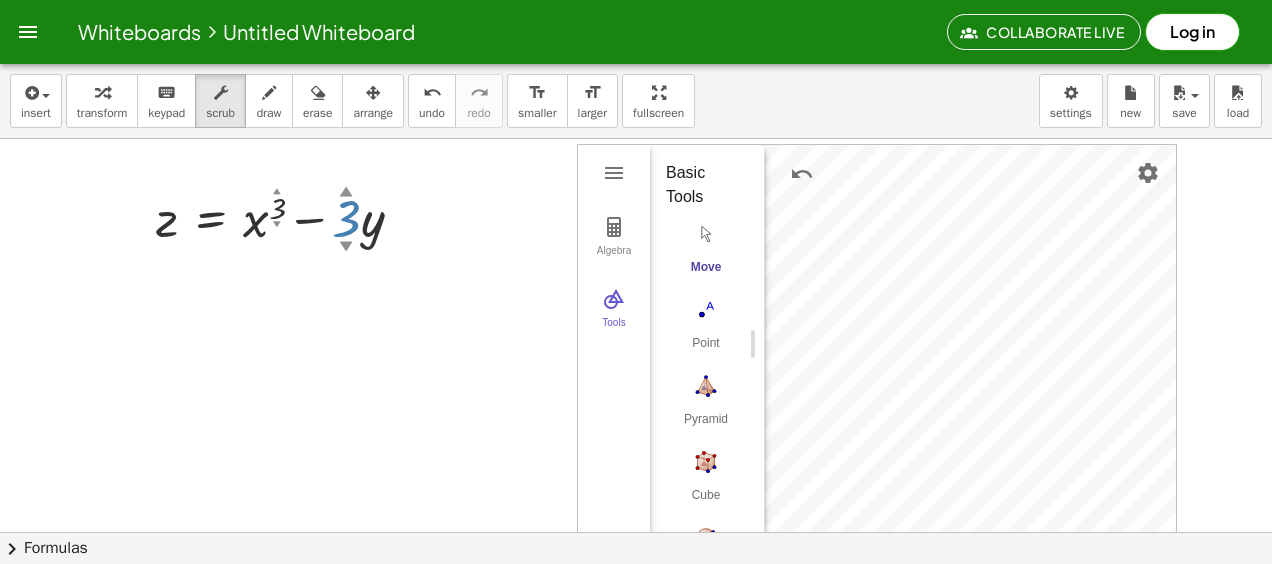 drag, startPoint x: 348, startPoint y: 247, endPoint x: 350, endPoint y: 273, distance: 26.076809 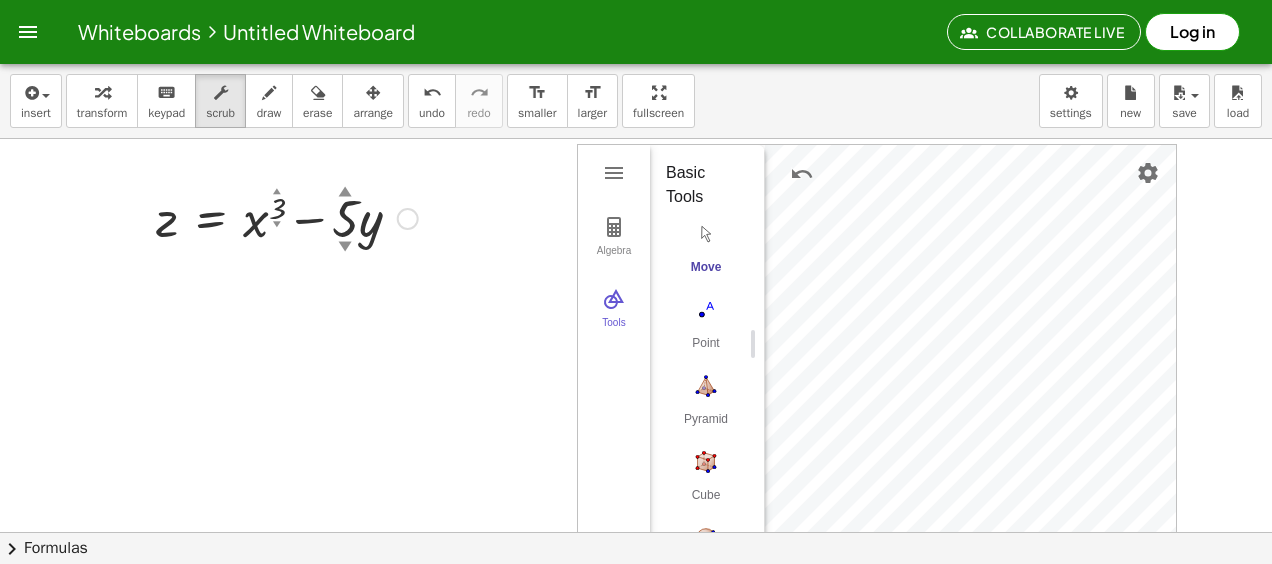 click on "▼" at bounding box center [277, 225] 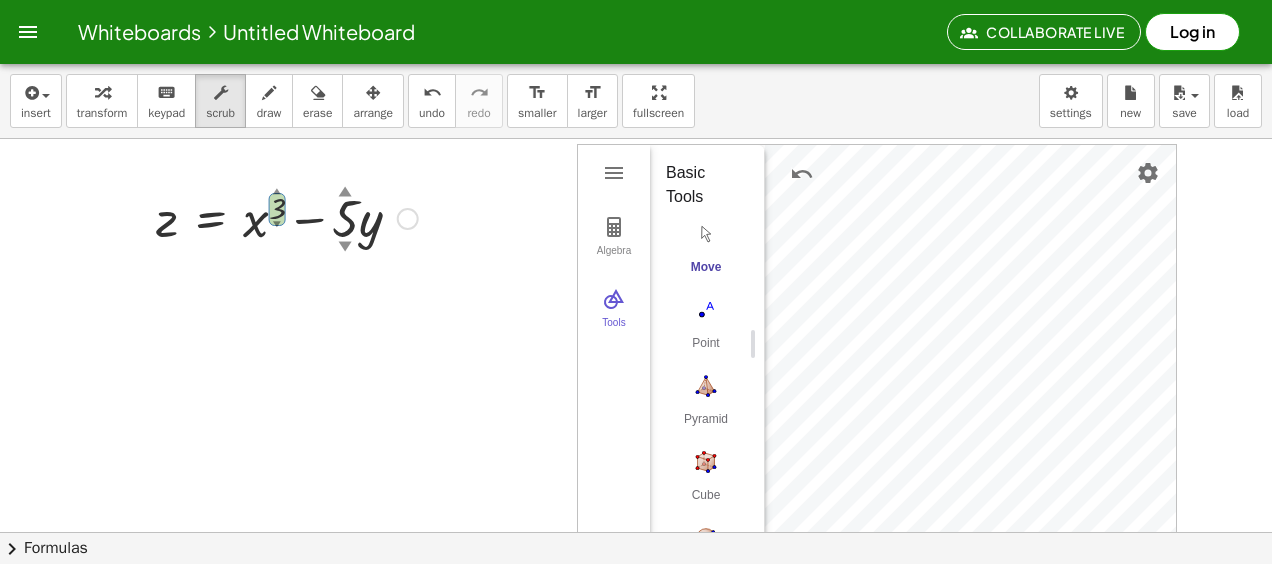 click on "▼" at bounding box center (277, 225) 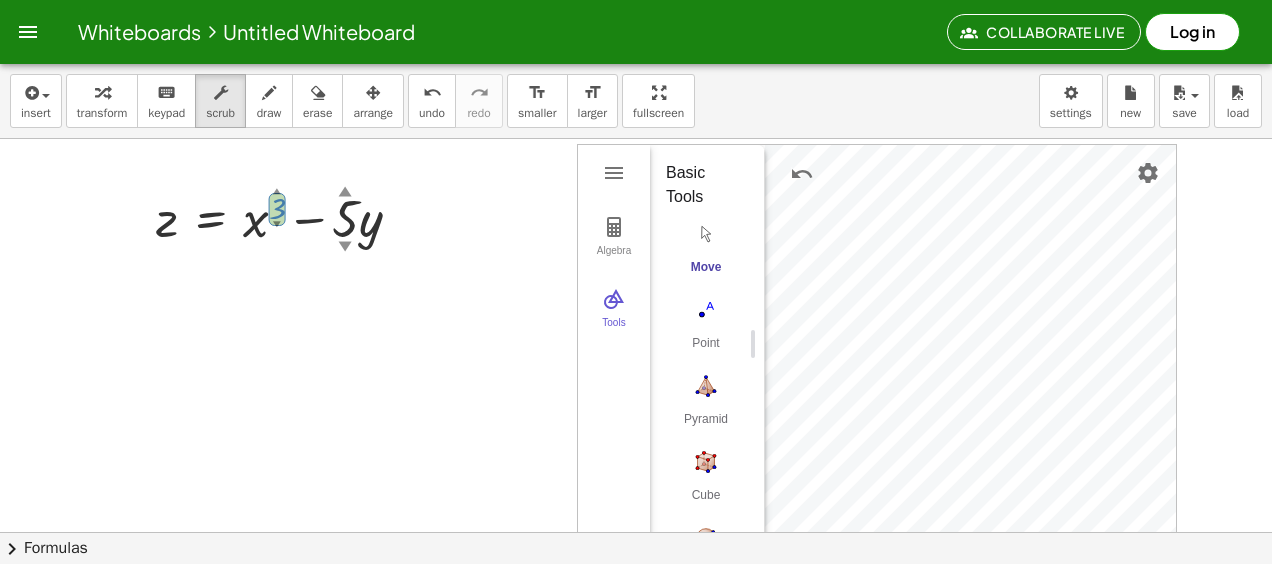 drag, startPoint x: 278, startPoint y: 224, endPoint x: 280, endPoint y: 234, distance: 10.198039 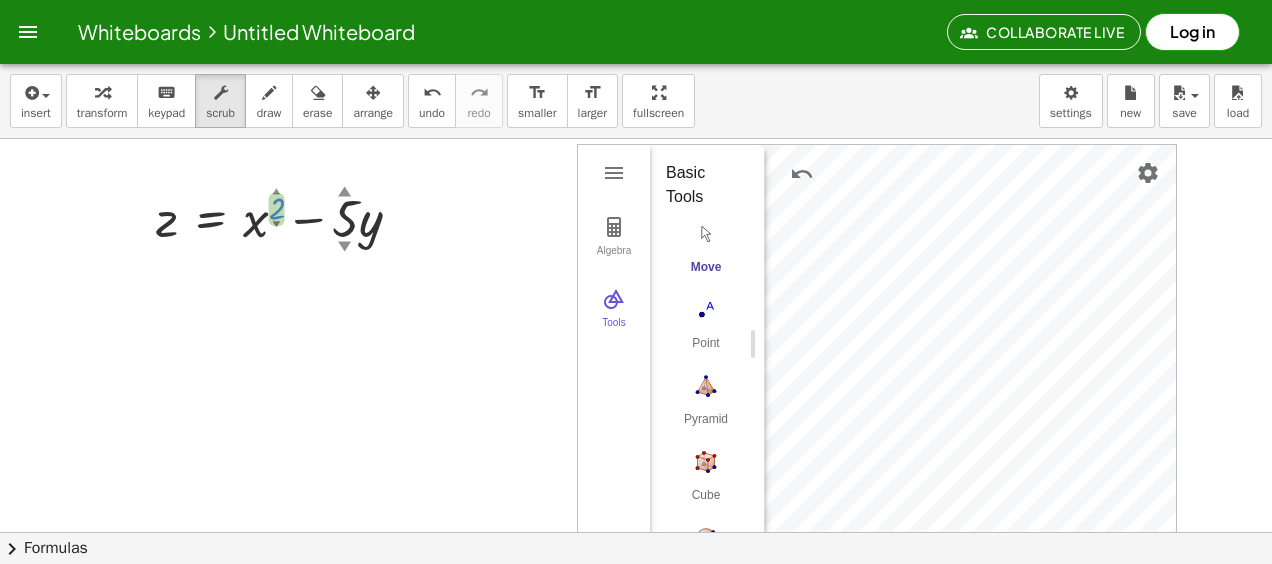 drag, startPoint x: 274, startPoint y: 209, endPoint x: 688, endPoint y: 260, distance: 417.1295 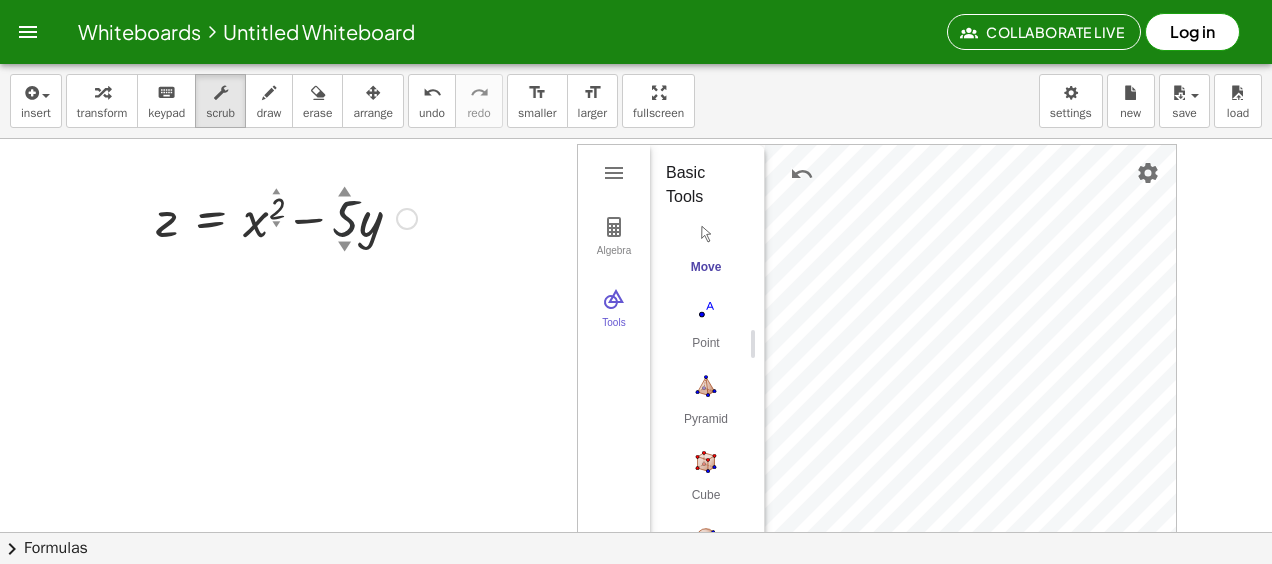 click on "▲" at bounding box center [344, 193] 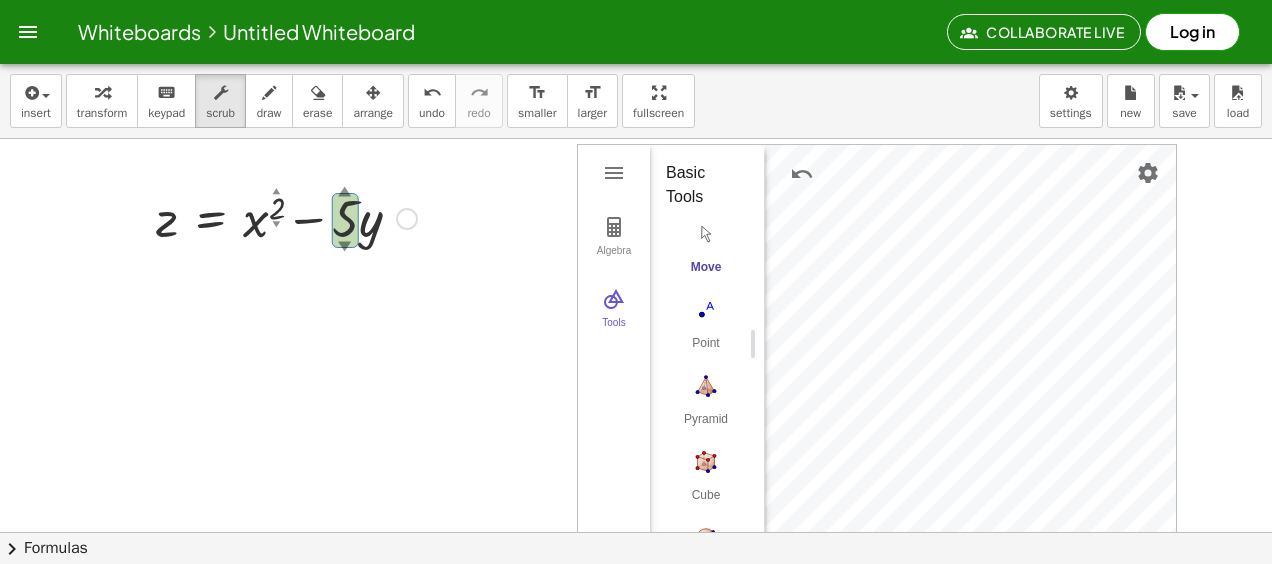click on "▲" at bounding box center (344, 193) 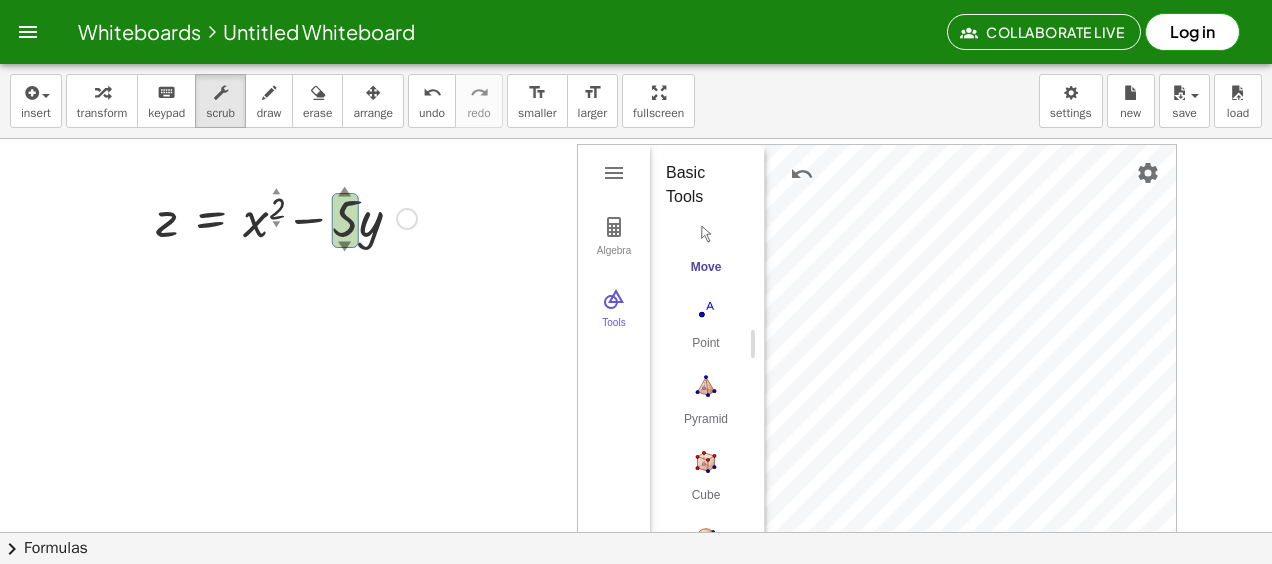 click on "▲" at bounding box center [344, 193] 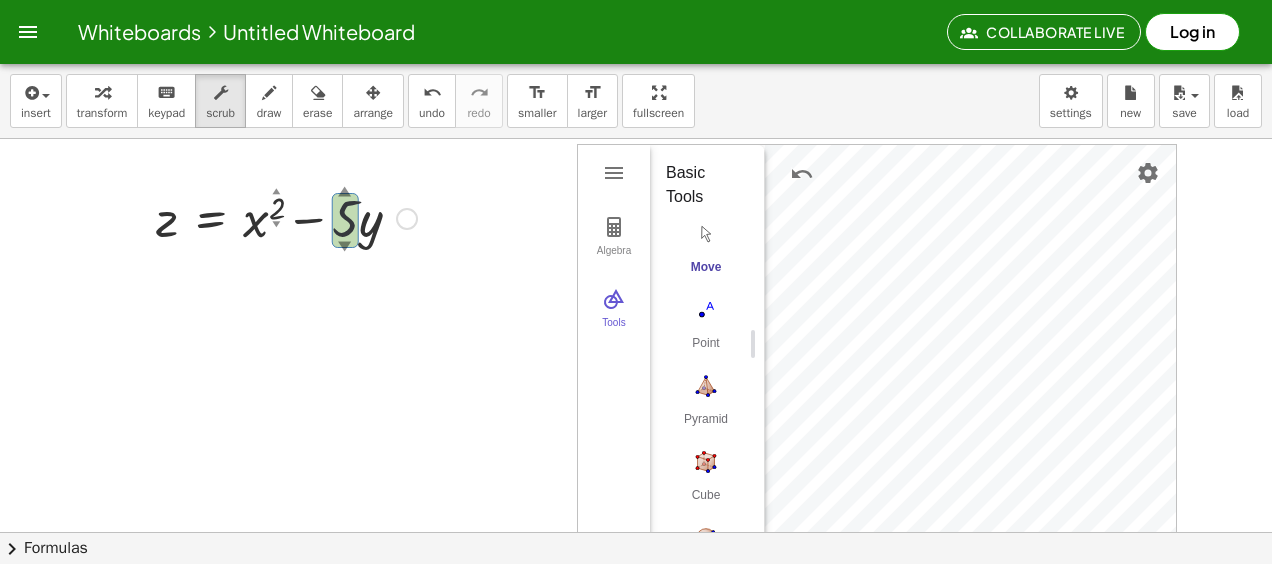 click on "▲" at bounding box center (344, 193) 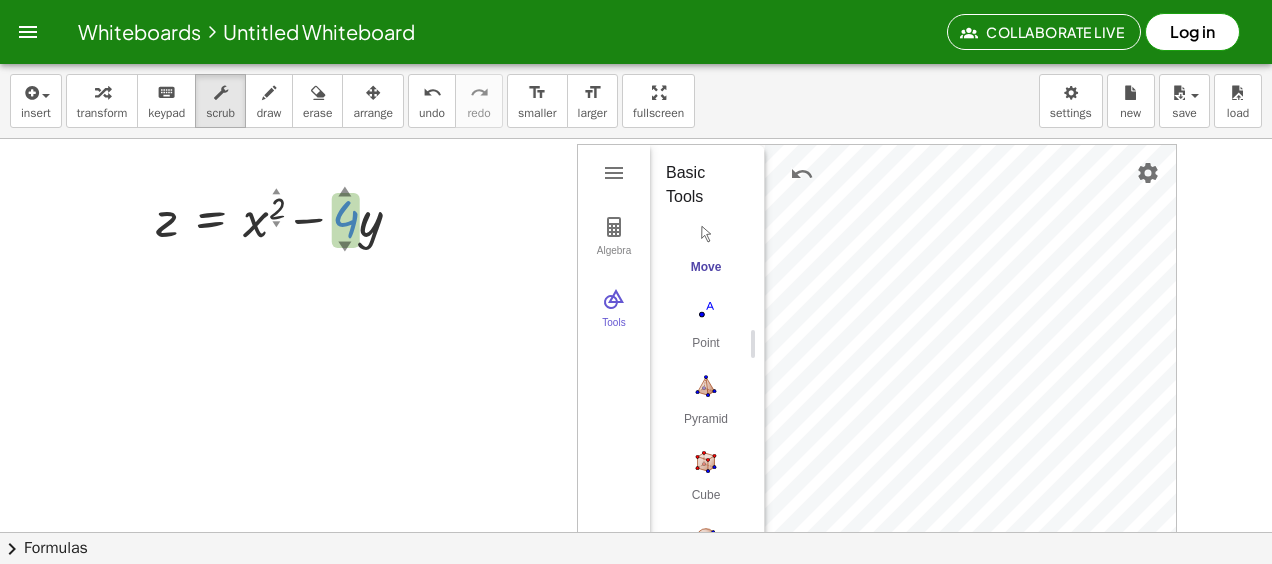 drag, startPoint x: 346, startPoint y: 192, endPoint x: 366, endPoint y: 172, distance: 28.284271 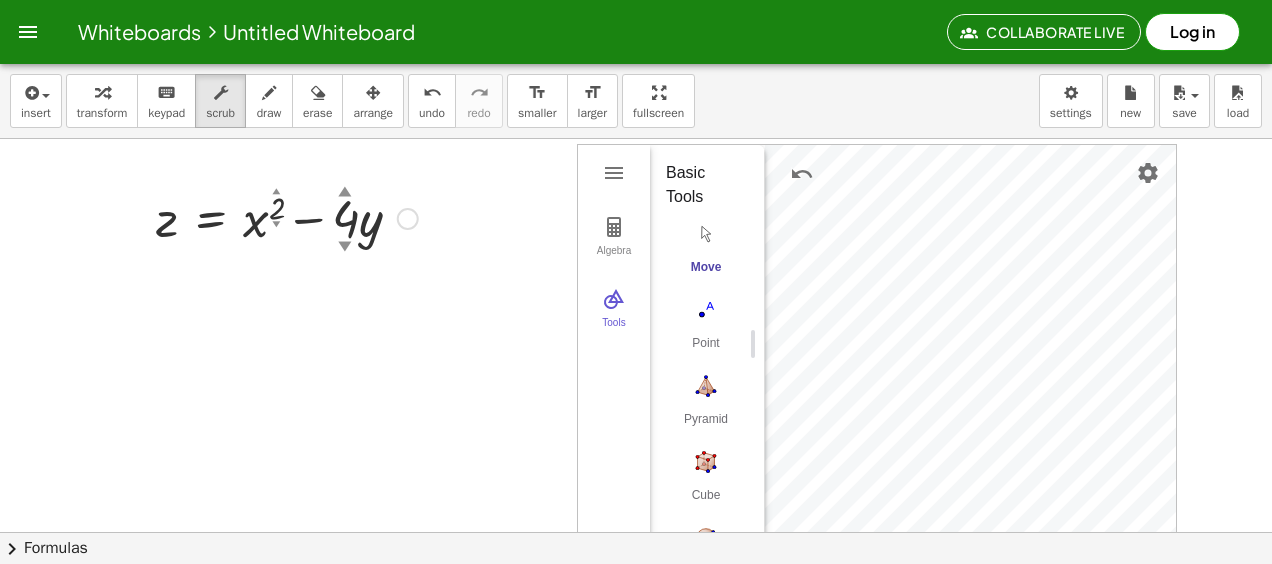 click at bounding box center [287, 217] 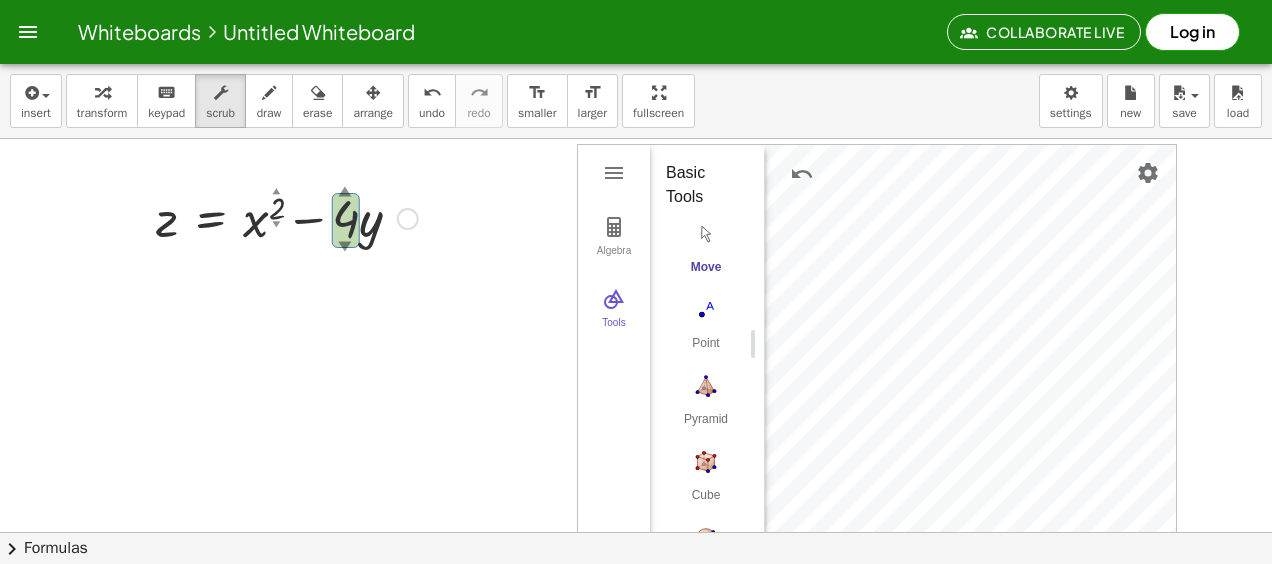click at bounding box center (287, 217) 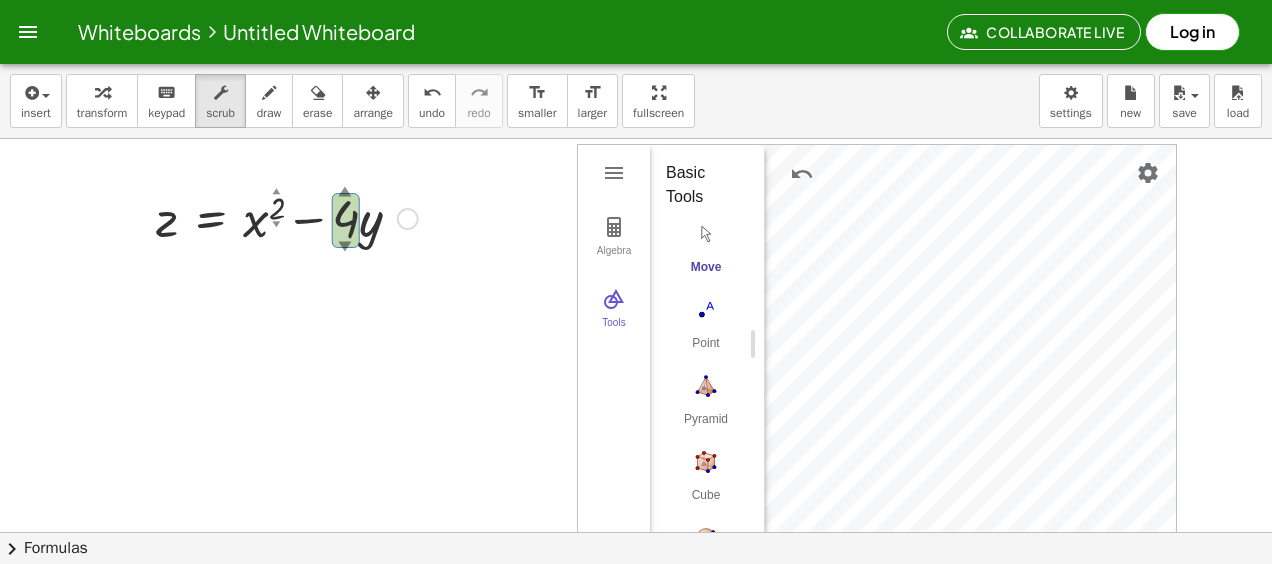 click at bounding box center (287, 217) 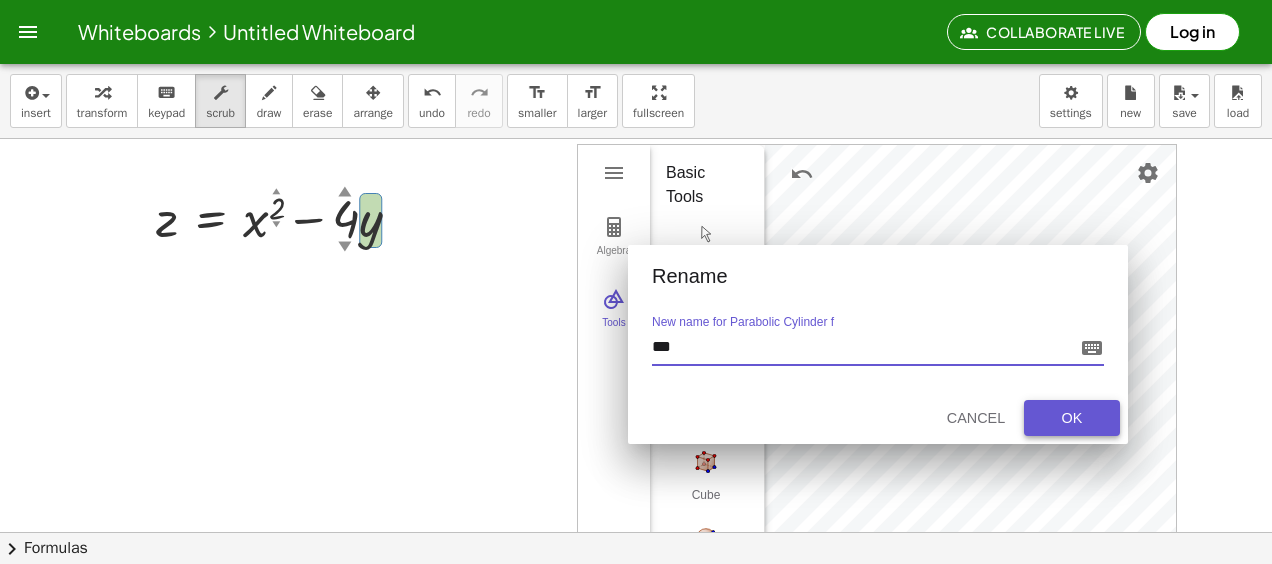 type on "***" 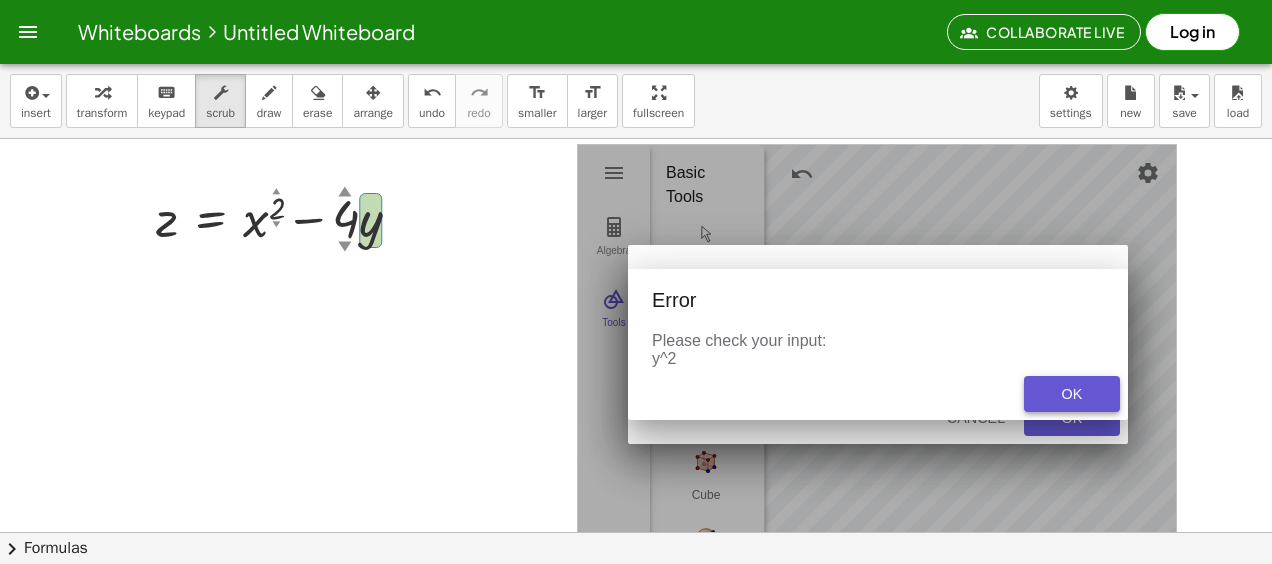 click on "OK" at bounding box center [1072, 394] 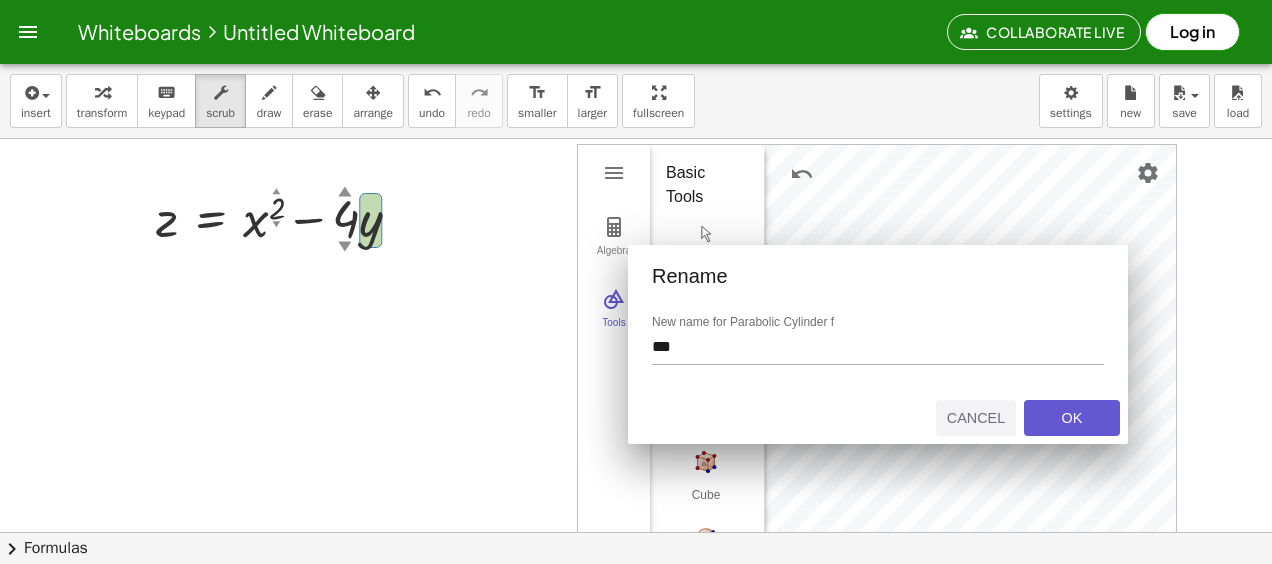 click on "Cancel" at bounding box center (976, 418) 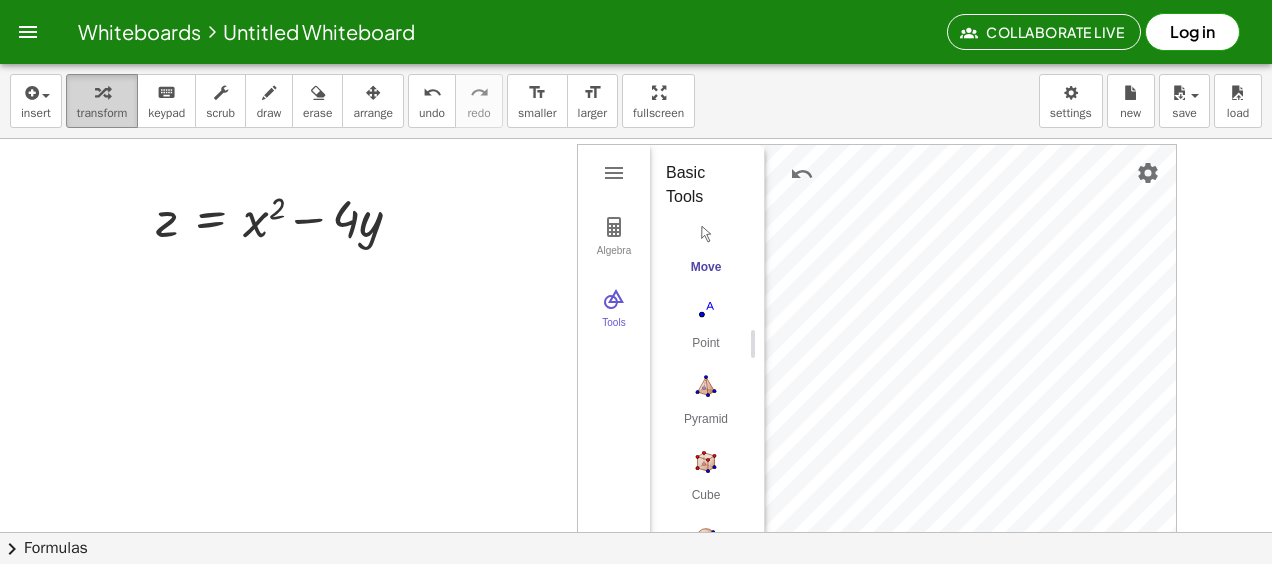 click at bounding box center [102, 92] 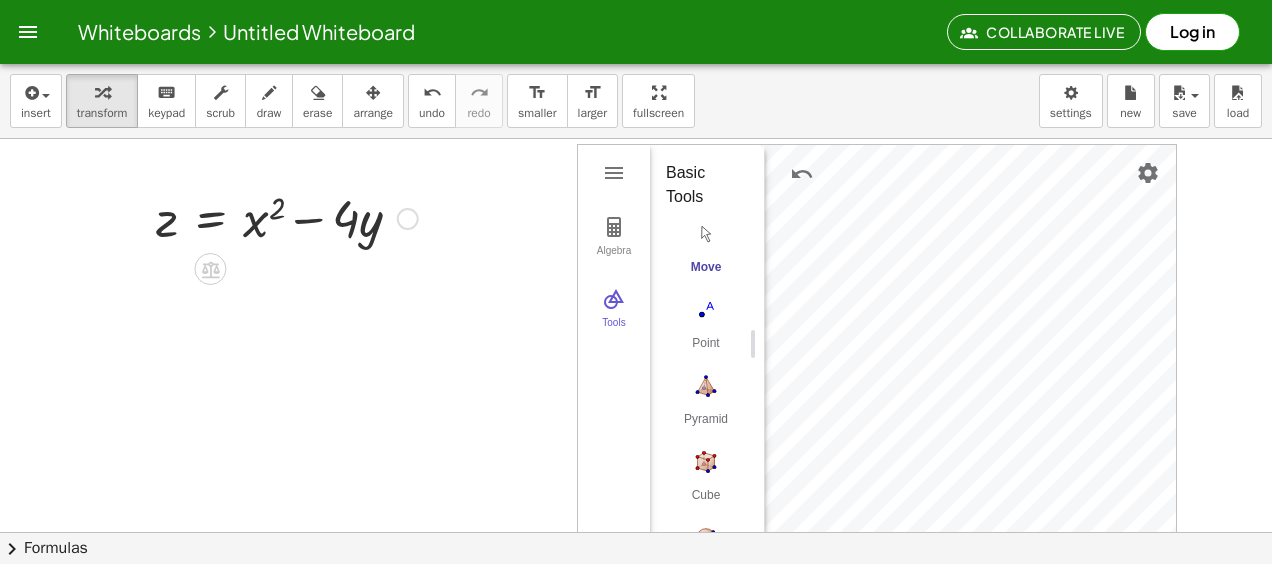 click at bounding box center (408, 219) 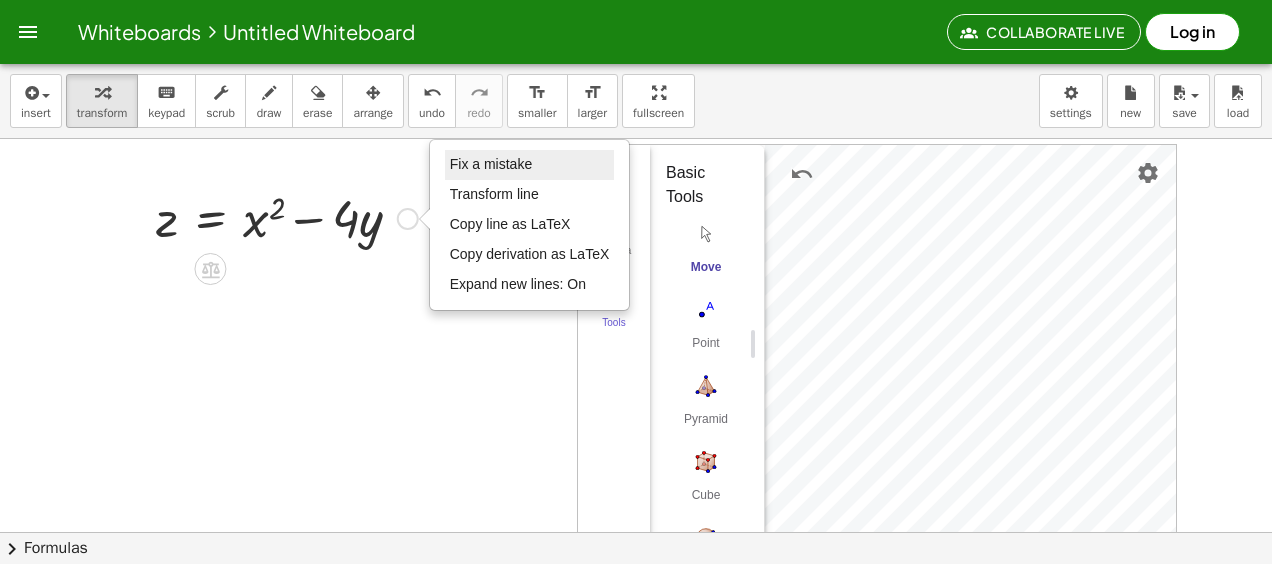 click on "Fix a mistake" at bounding box center (491, 164) 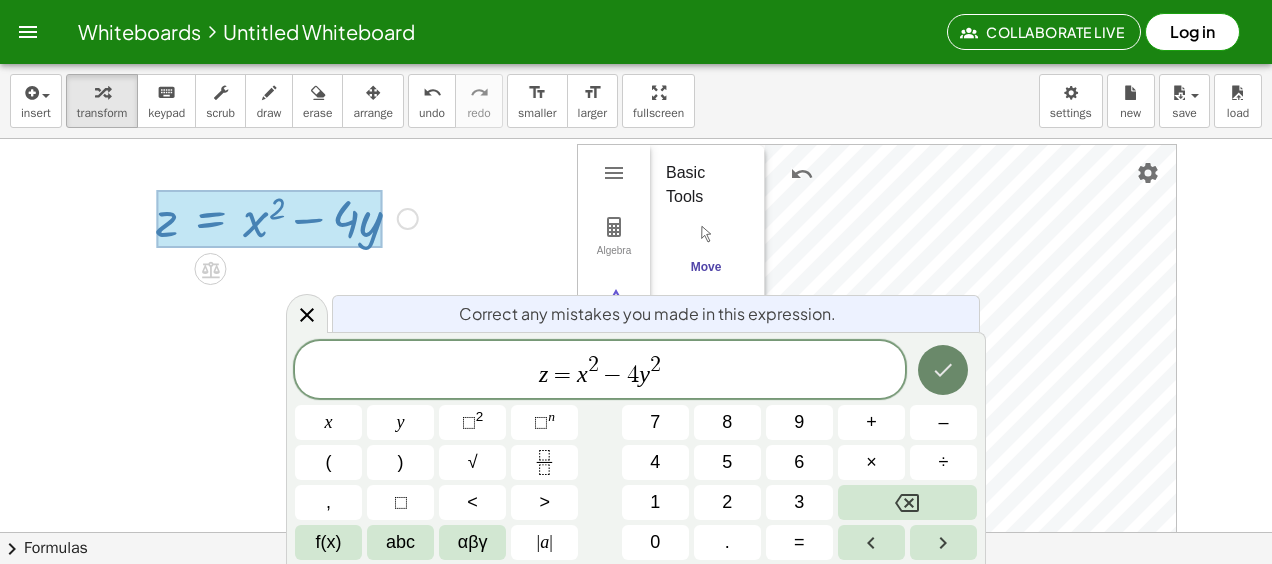 click 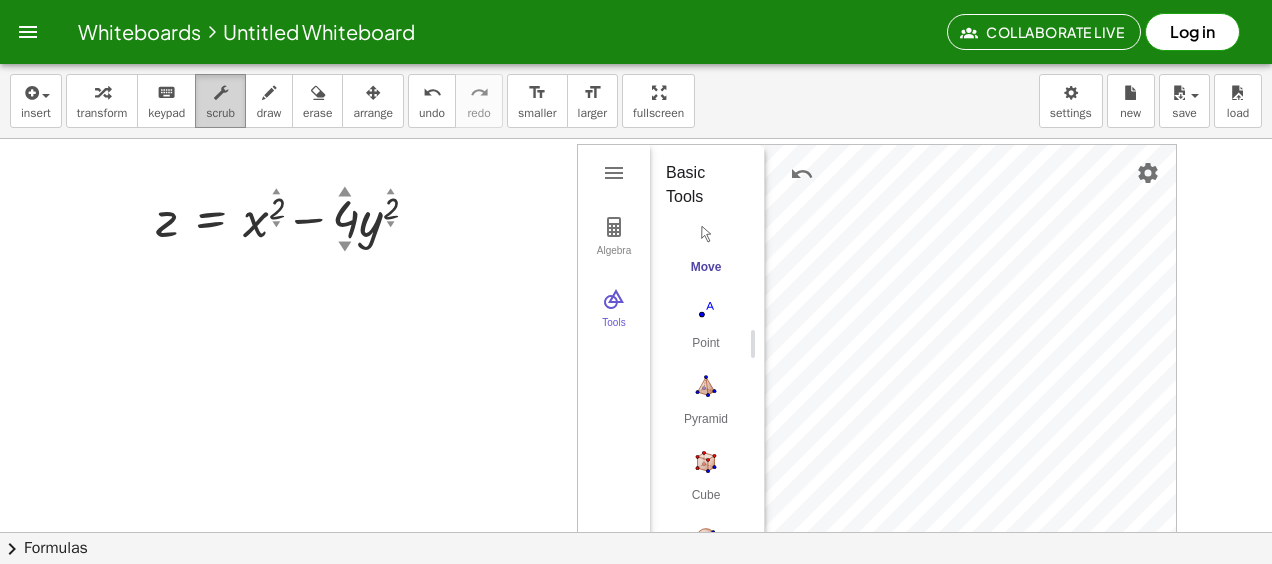 click on "scrub" at bounding box center (220, 113) 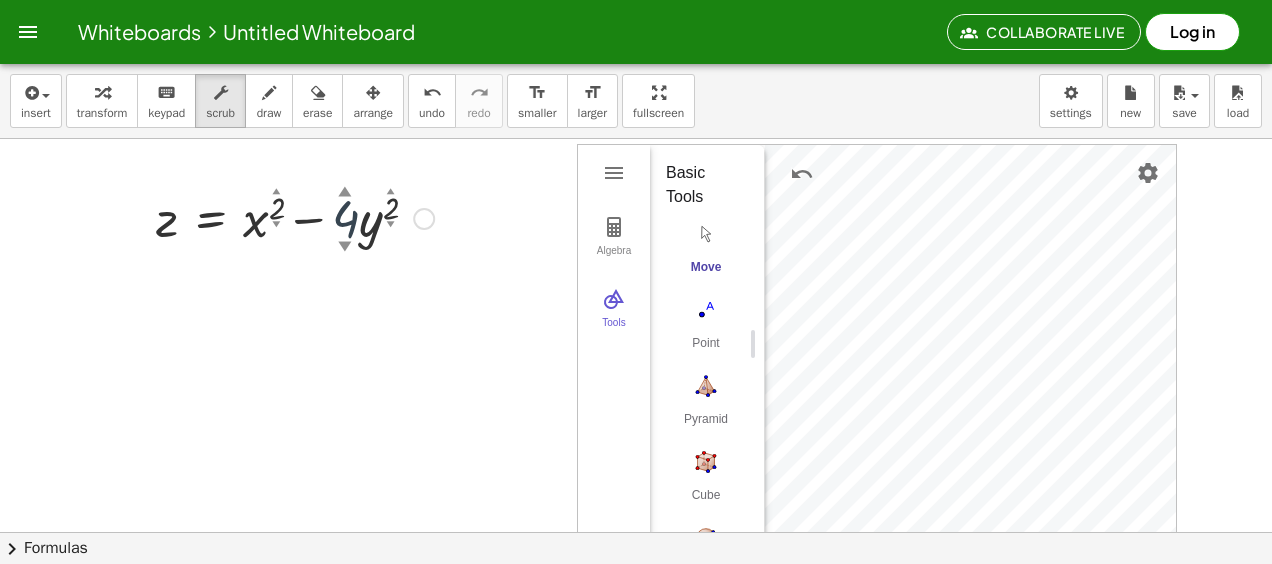 click on "▼" at bounding box center [345, 248] 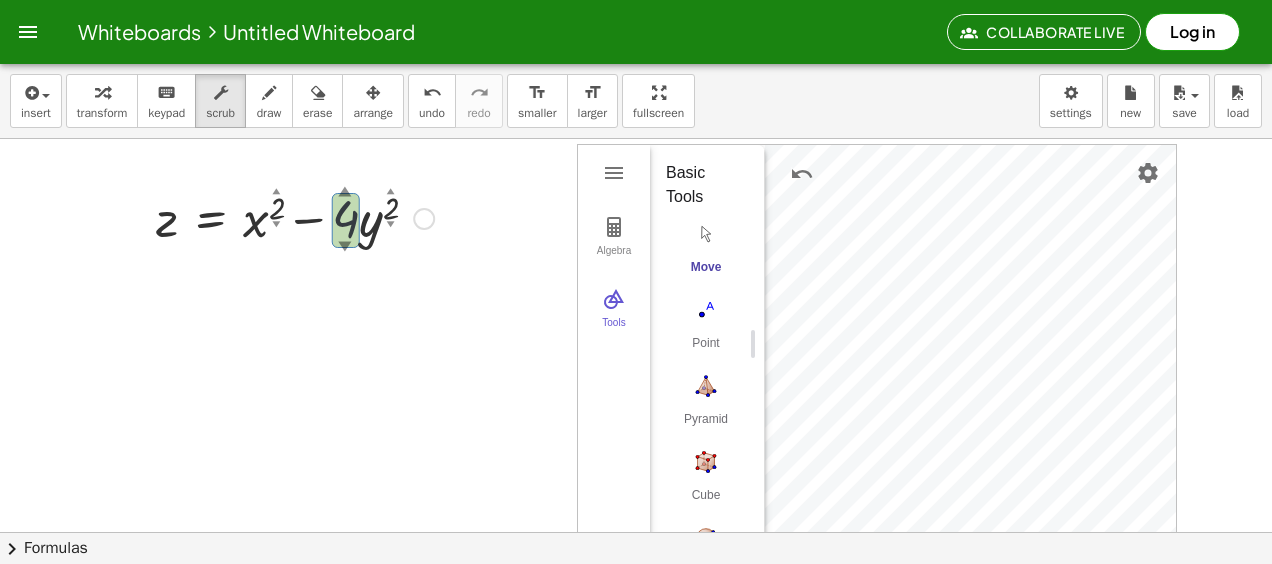 click on "▼" at bounding box center (345, 248) 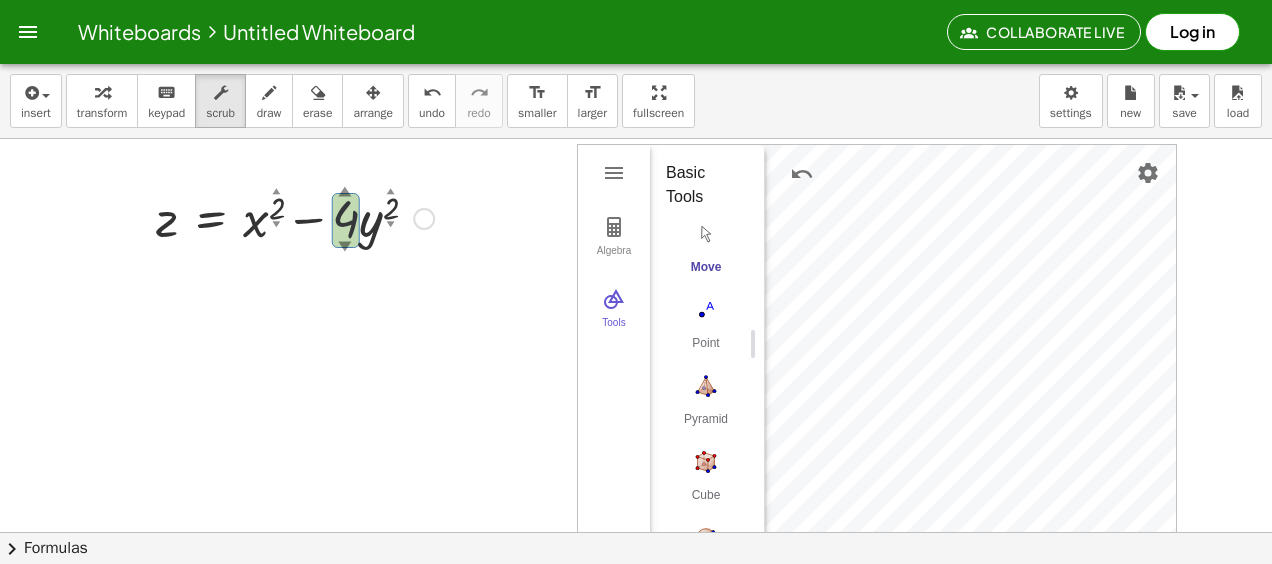click on "▼" at bounding box center (345, 248) 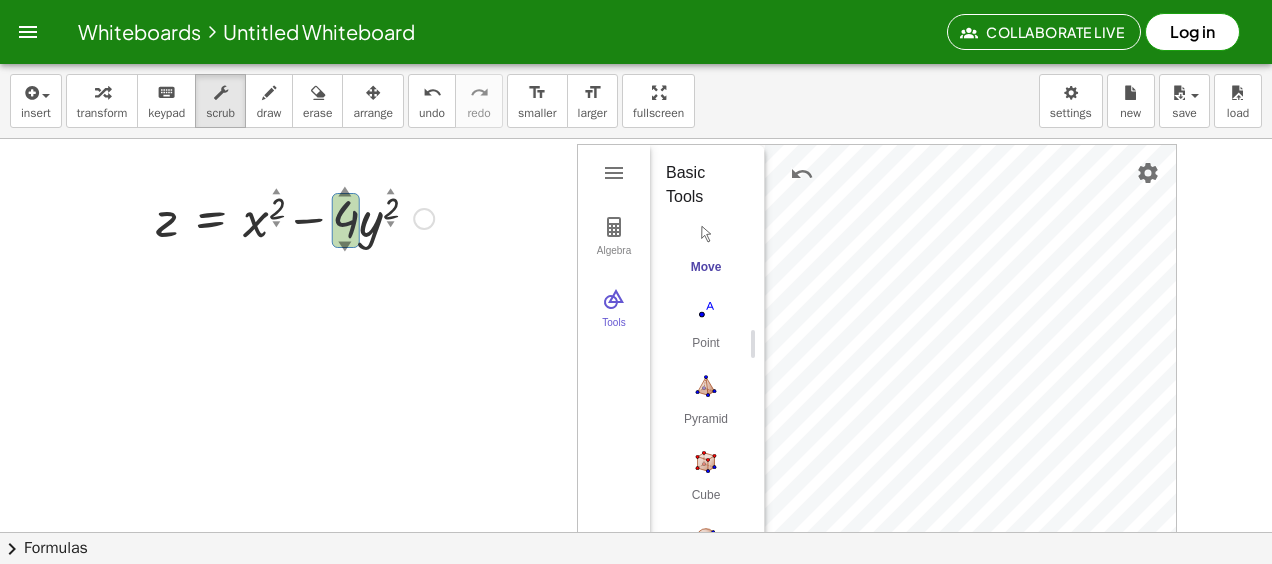 click on "▼" at bounding box center (345, 248) 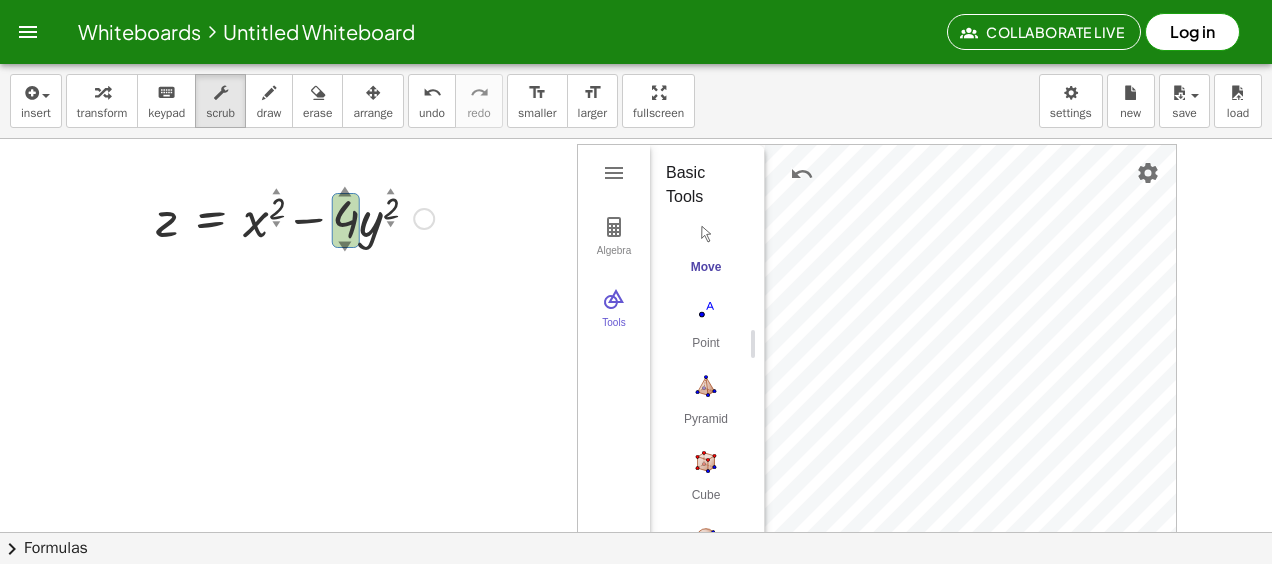 click on "▼" at bounding box center [345, 248] 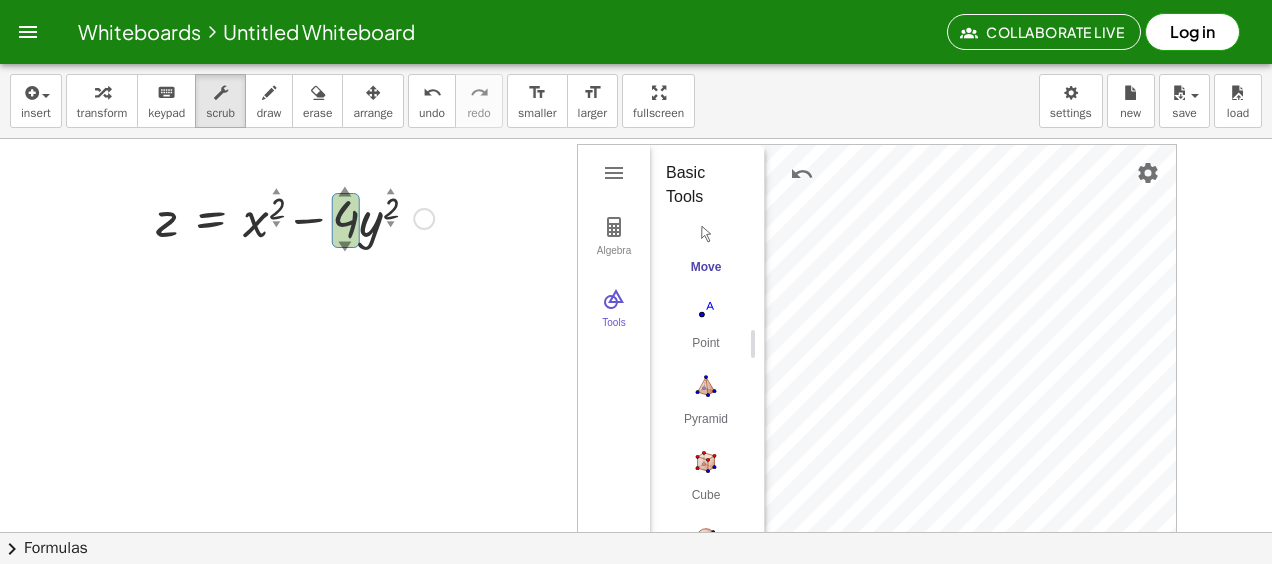 click on "▼" at bounding box center (345, 248) 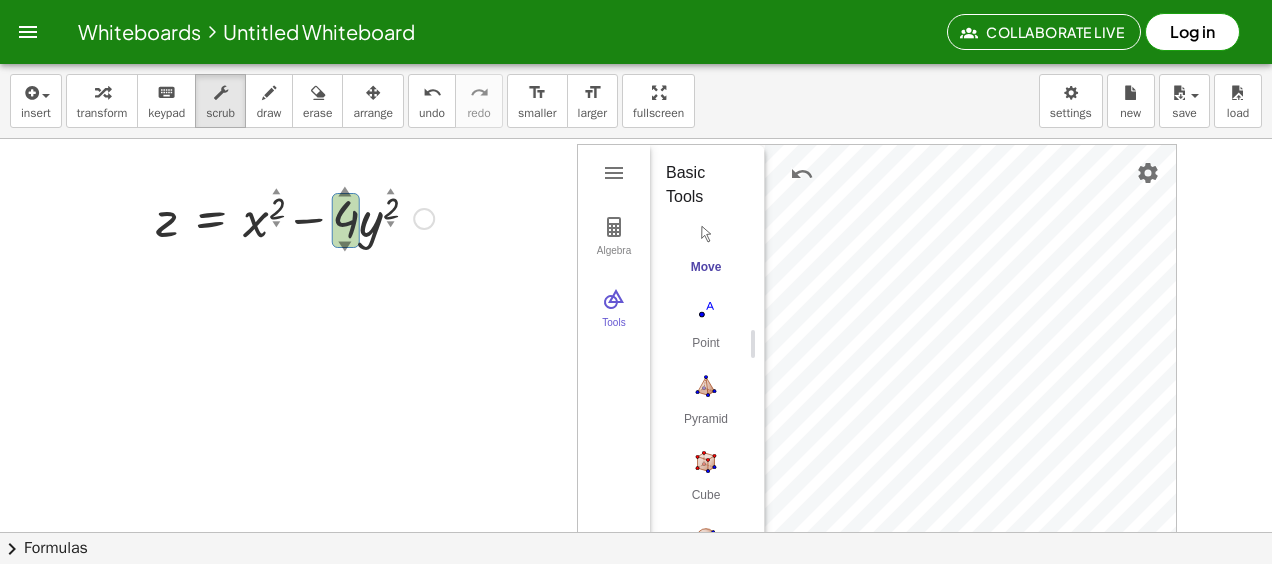 click on "▼" at bounding box center (345, 248) 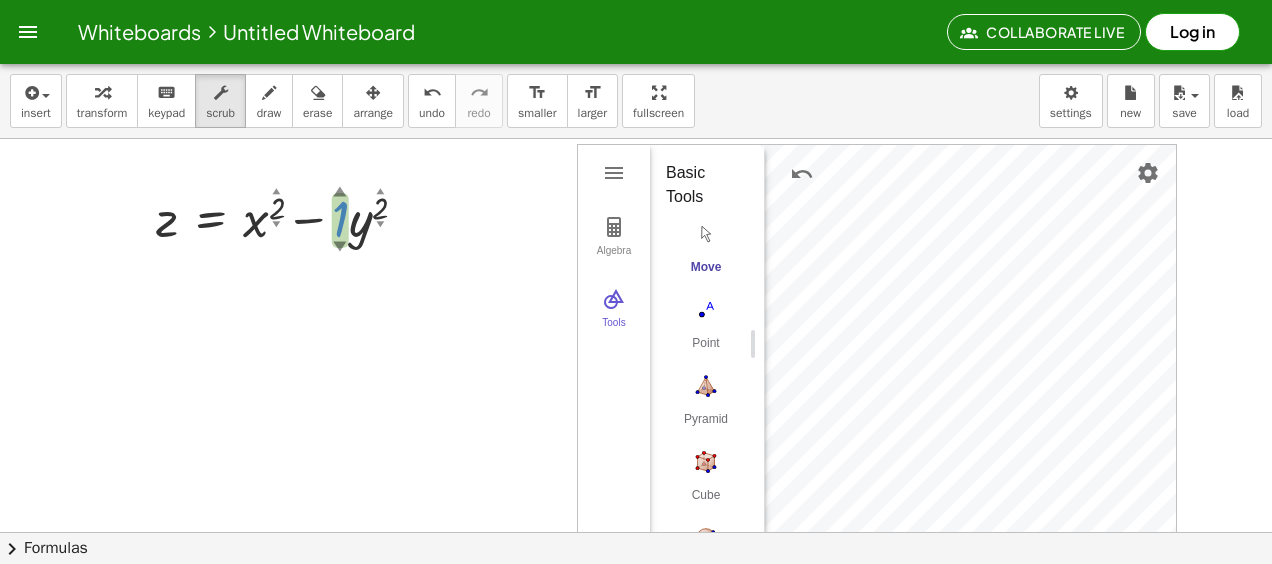 drag, startPoint x: 344, startPoint y: 246, endPoint x: 350, endPoint y: 209, distance: 37.48333 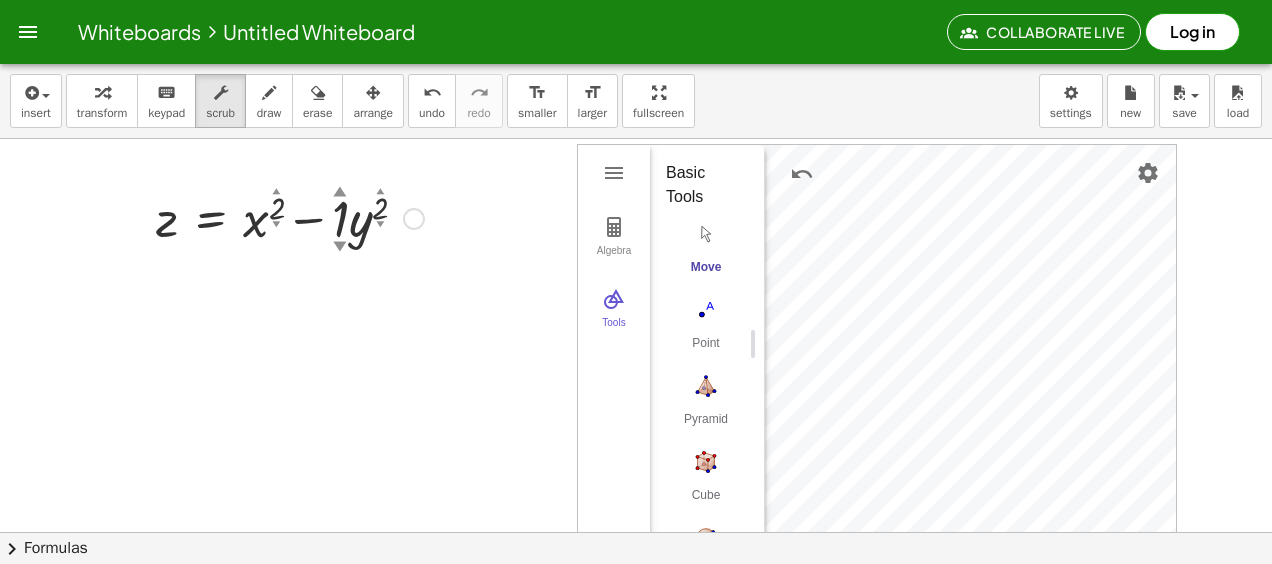 click on "▼" at bounding box center (380, 225) 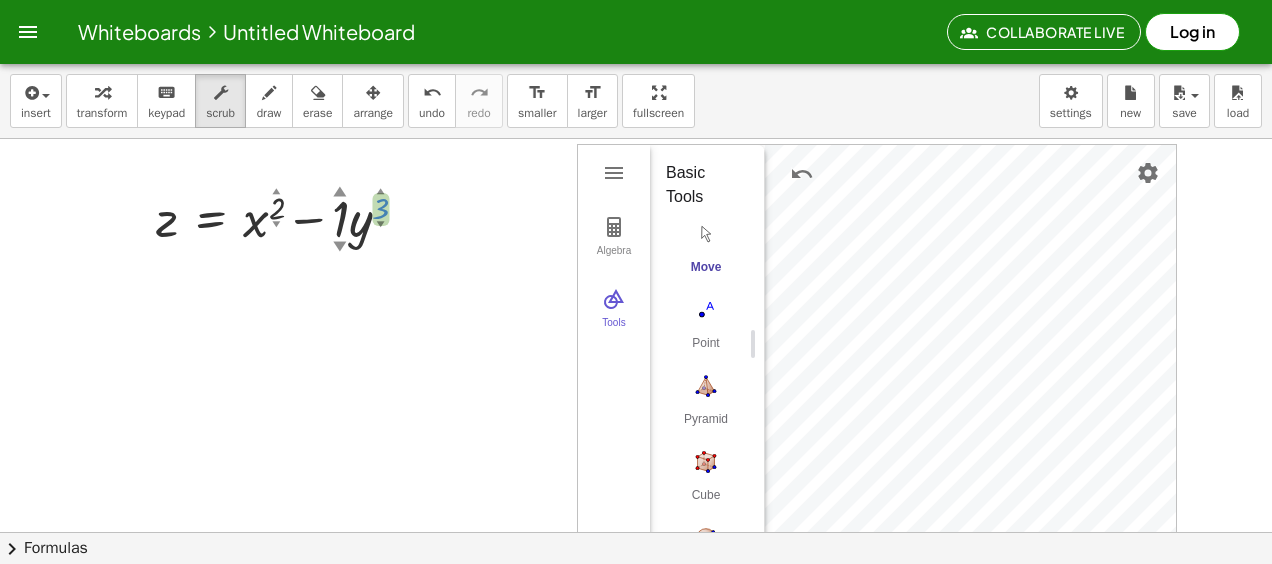 drag, startPoint x: 380, startPoint y: 222, endPoint x: 388, endPoint y: 208, distance: 16.124516 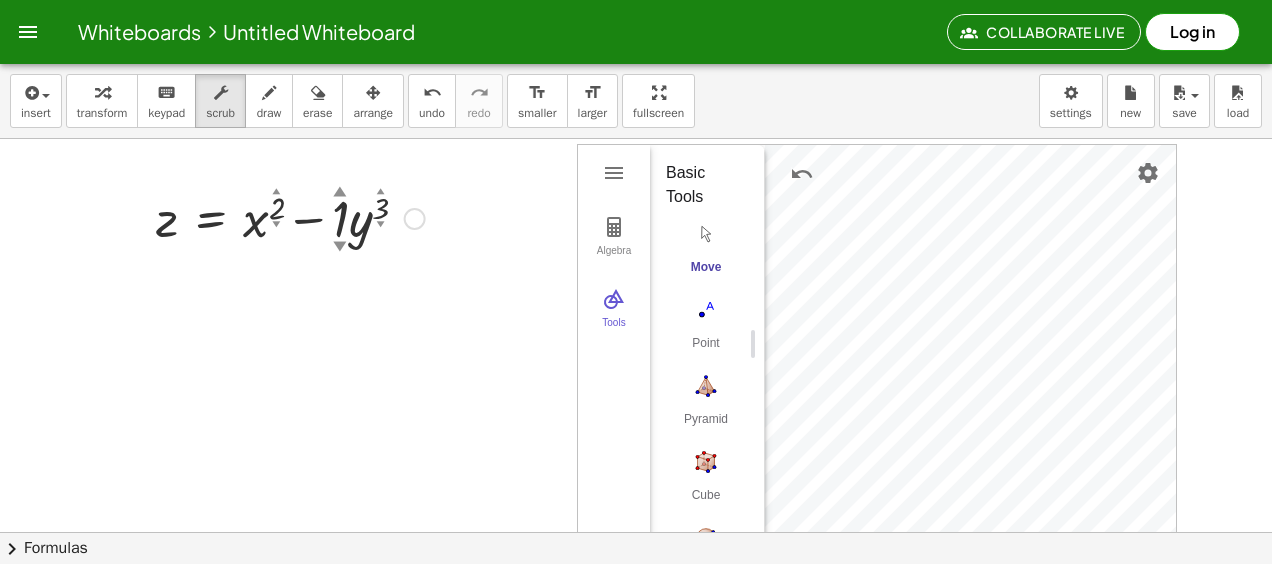 click on "▲" at bounding box center [381, 192] 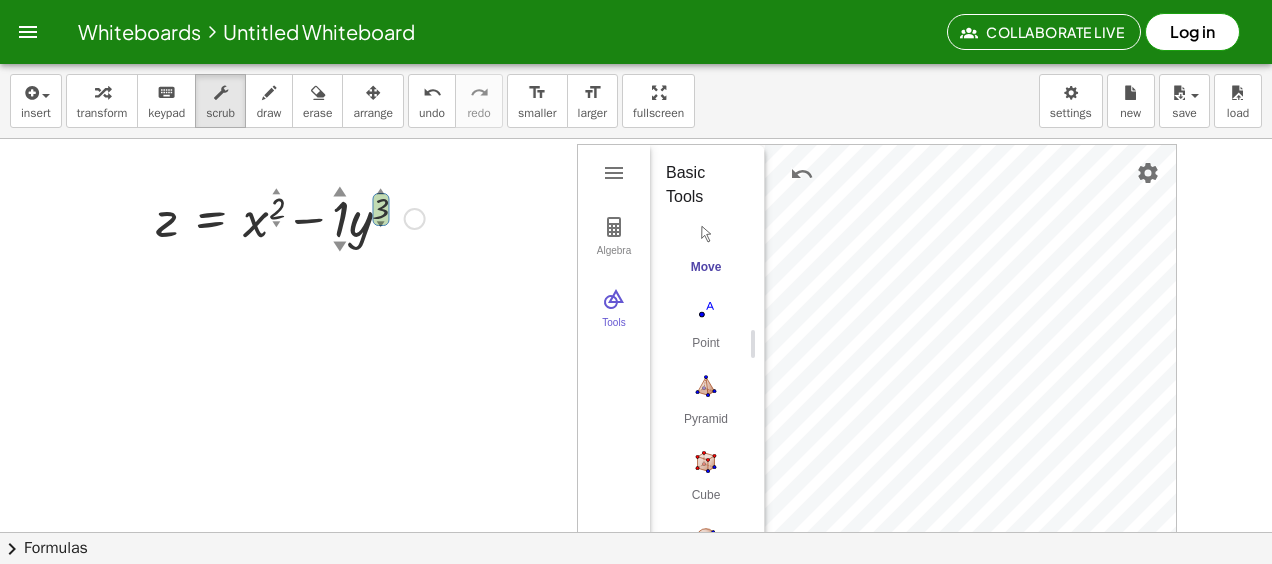 click on "▲" at bounding box center [381, 192] 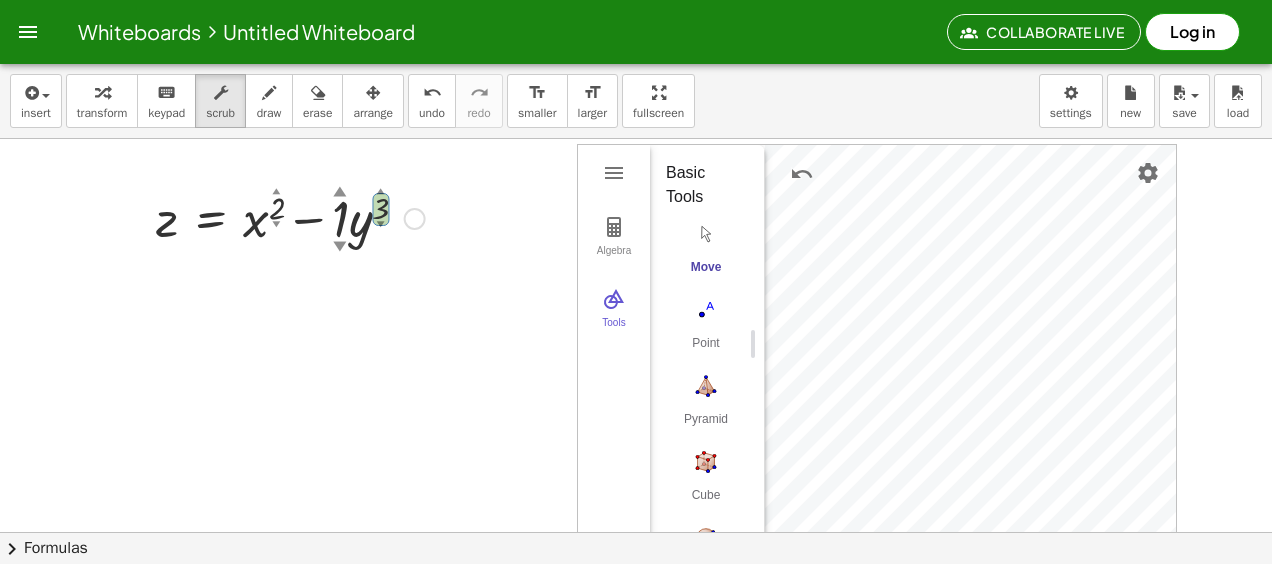 click on "▲" at bounding box center (381, 192) 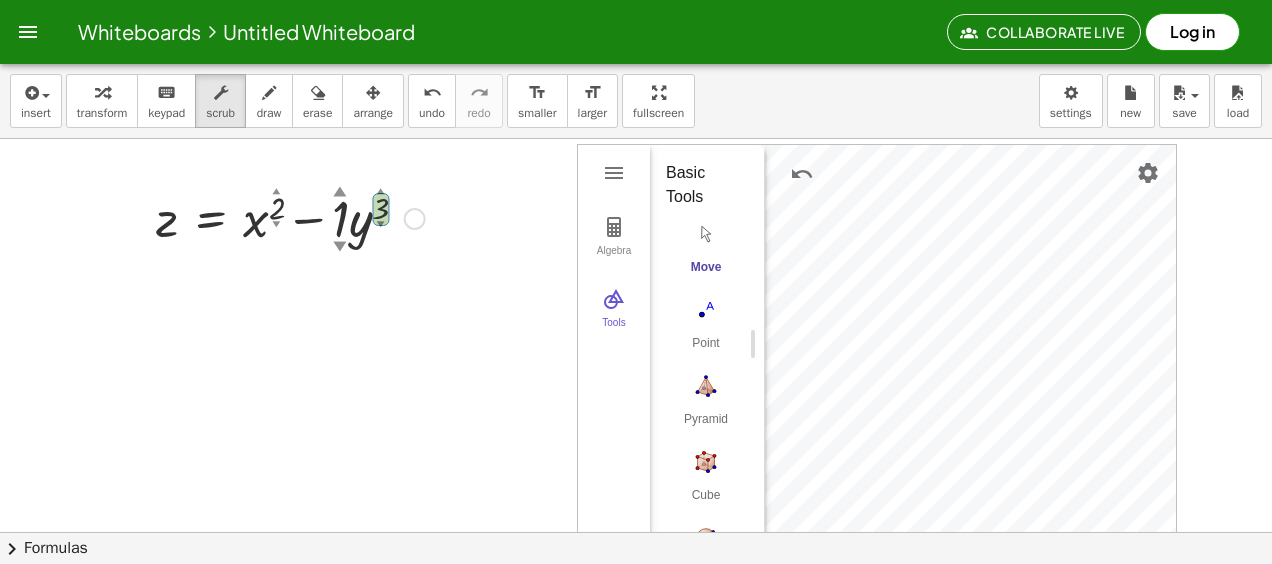 click on "▲" at bounding box center [381, 192] 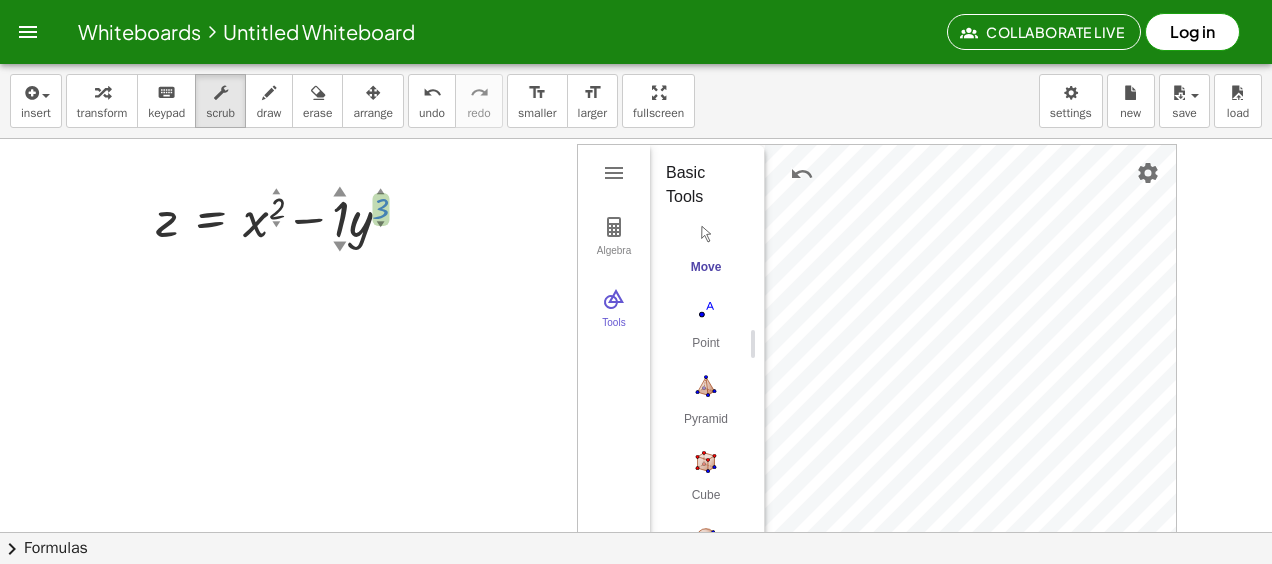 drag, startPoint x: 380, startPoint y: 188, endPoint x: 402, endPoint y: 204, distance: 27.202942 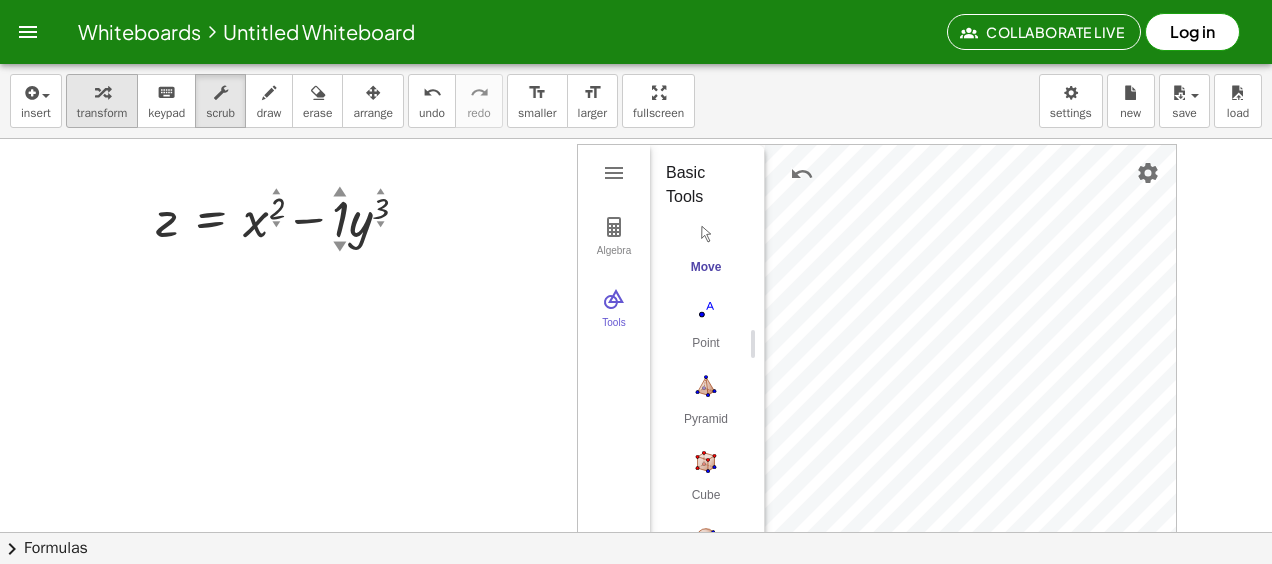 click at bounding box center (102, 93) 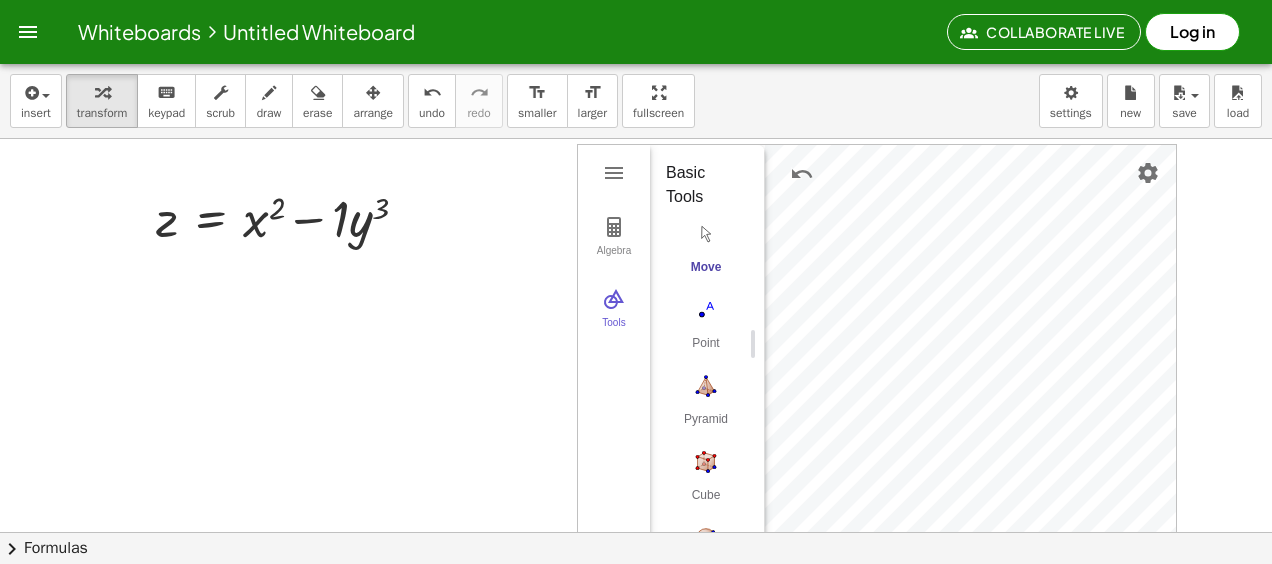 click at bounding box center (636, 597) 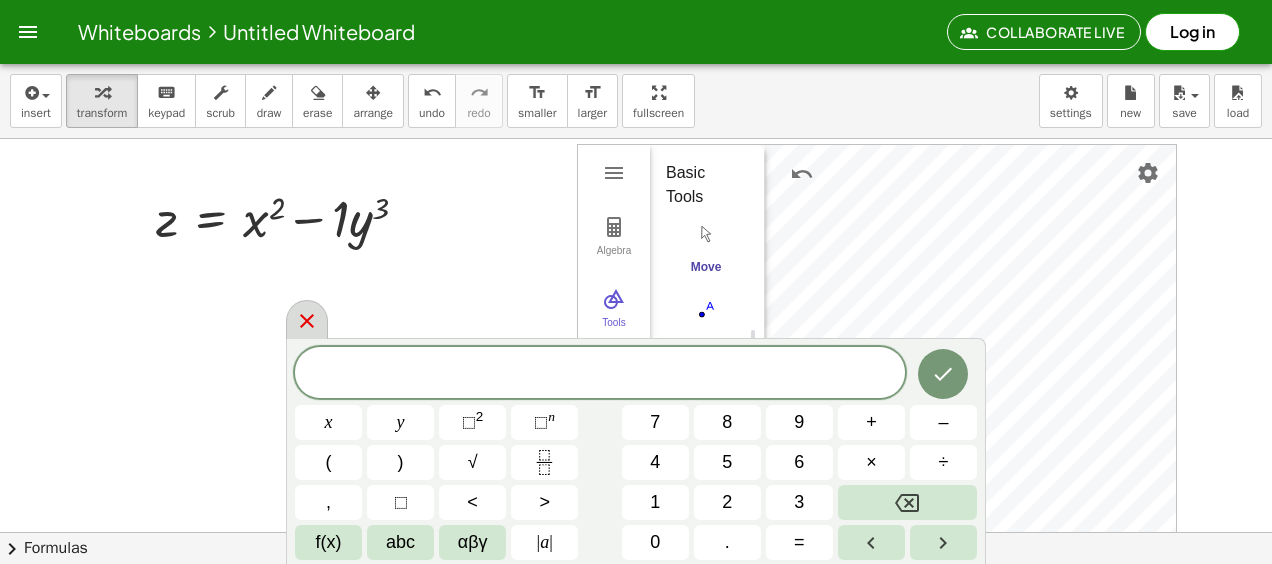 click 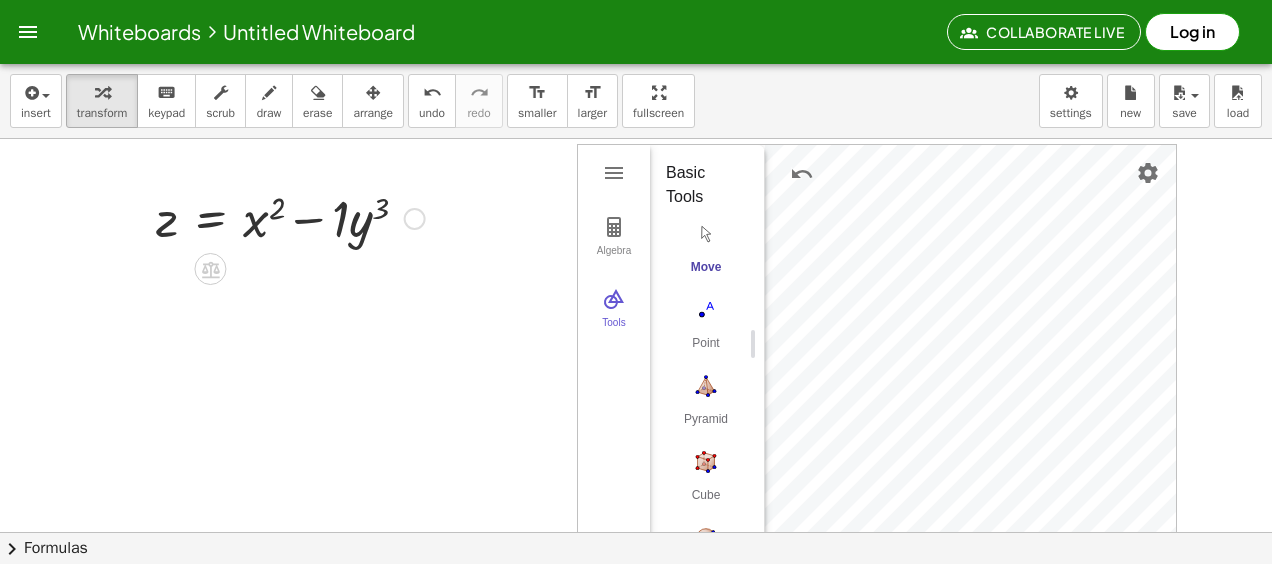 click on "Fix a mistake Transform line Copy line as LaTeX Copy derivation as LaTeX Expand new lines: On" at bounding box center [415, 219] 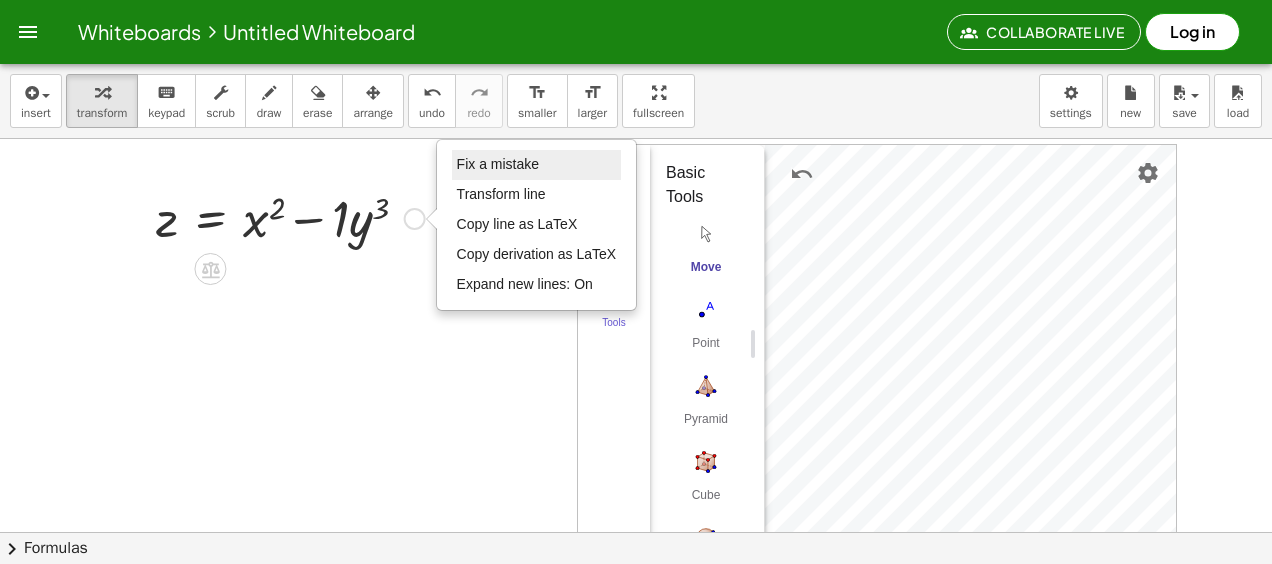 click on "Fix a mistake" at bounding box center [498, 164] 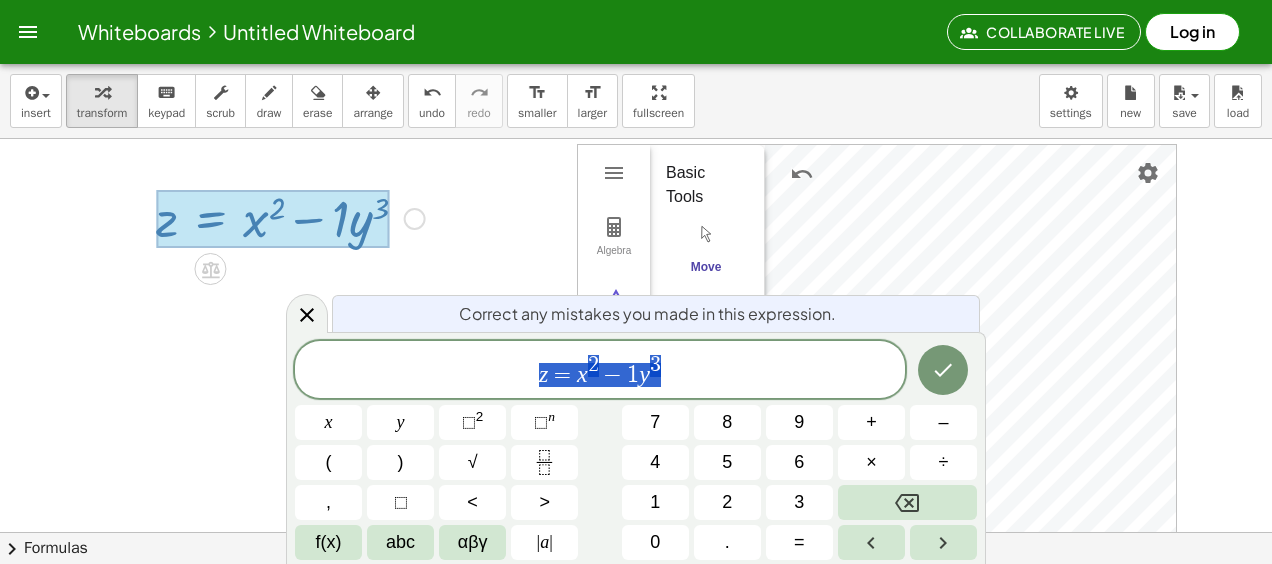 drag, startPoint x: 670, startPoint y: 374, endPoint x: 346, endPoint y: 370, distance: 324.0247 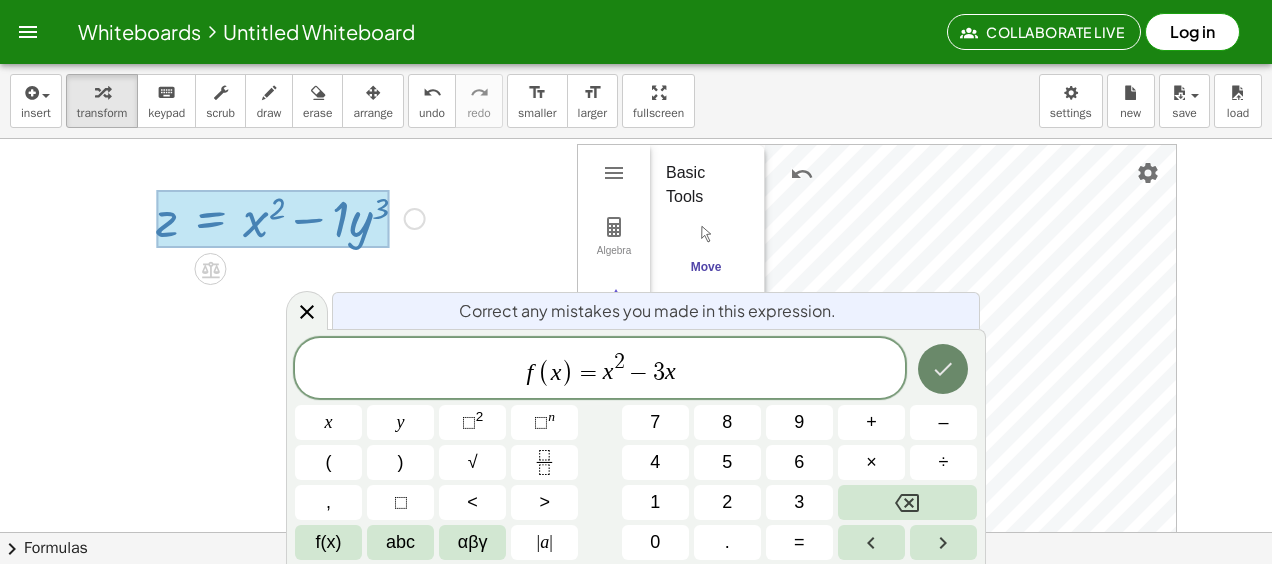 click 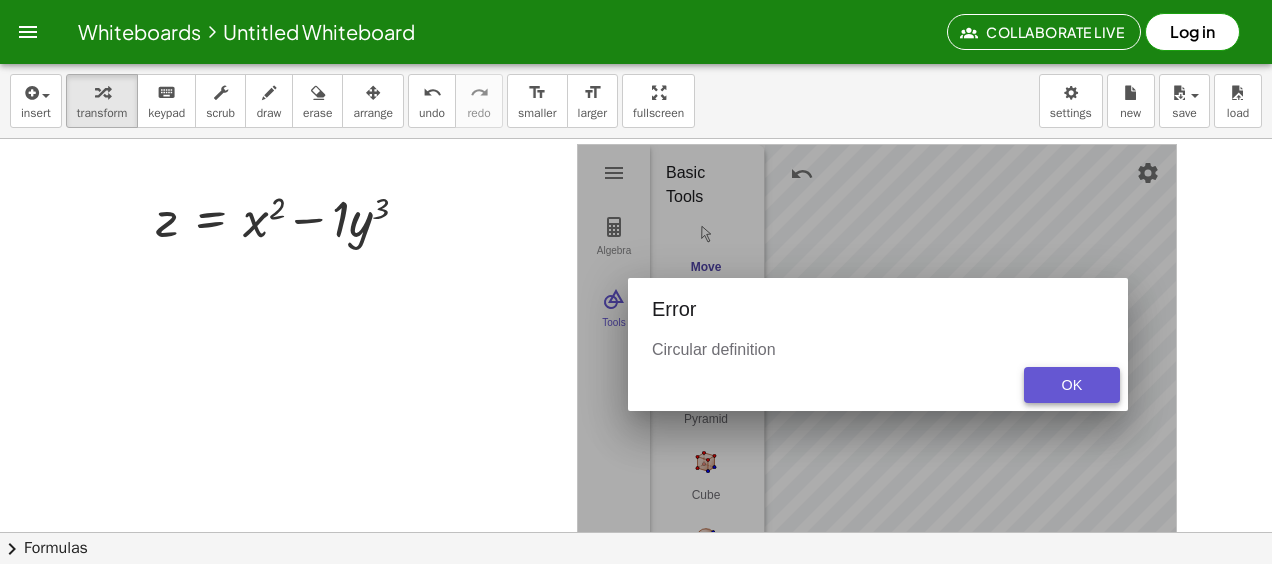 click on "OK" at bounding box center [1072, 385] 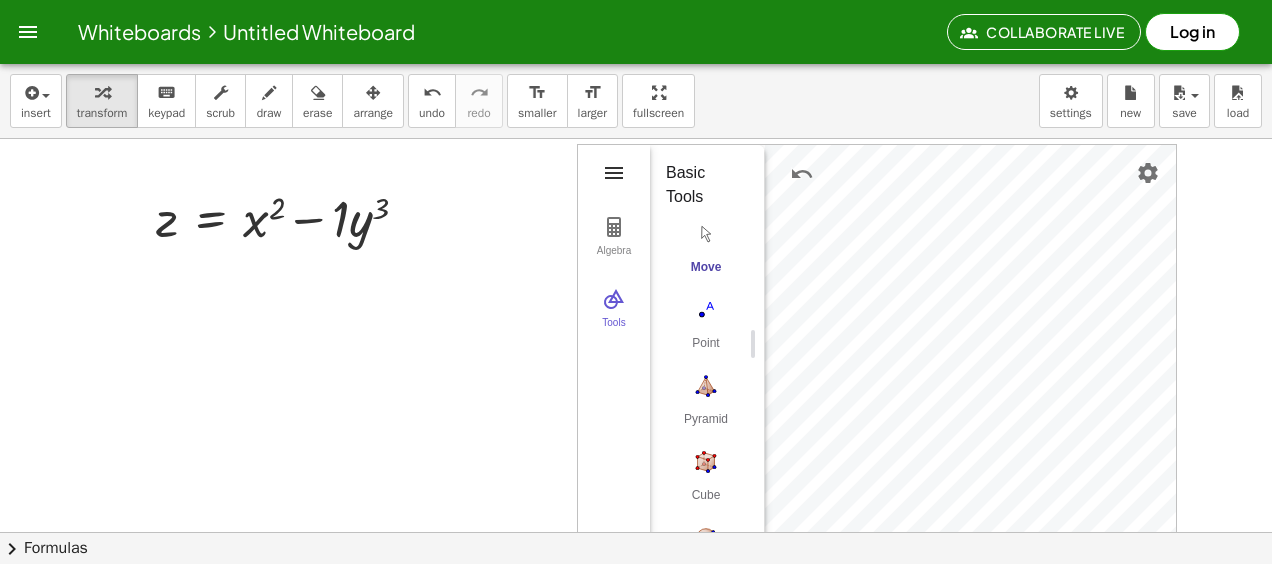 click at bounding box center [614, 173] 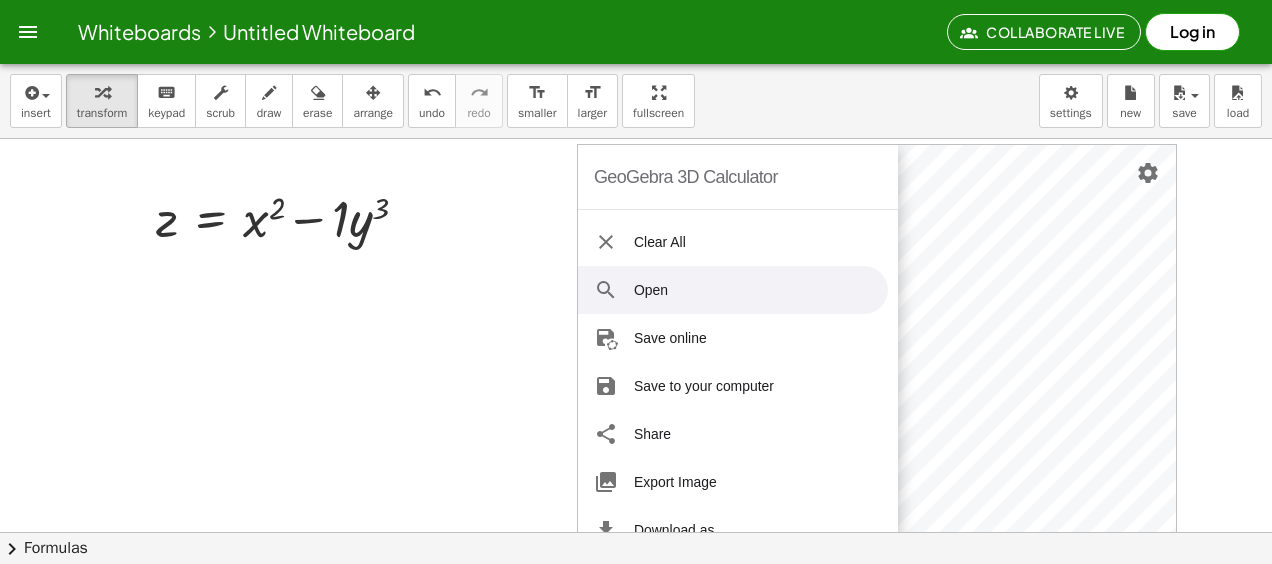 click at bounding box center [636, 597] 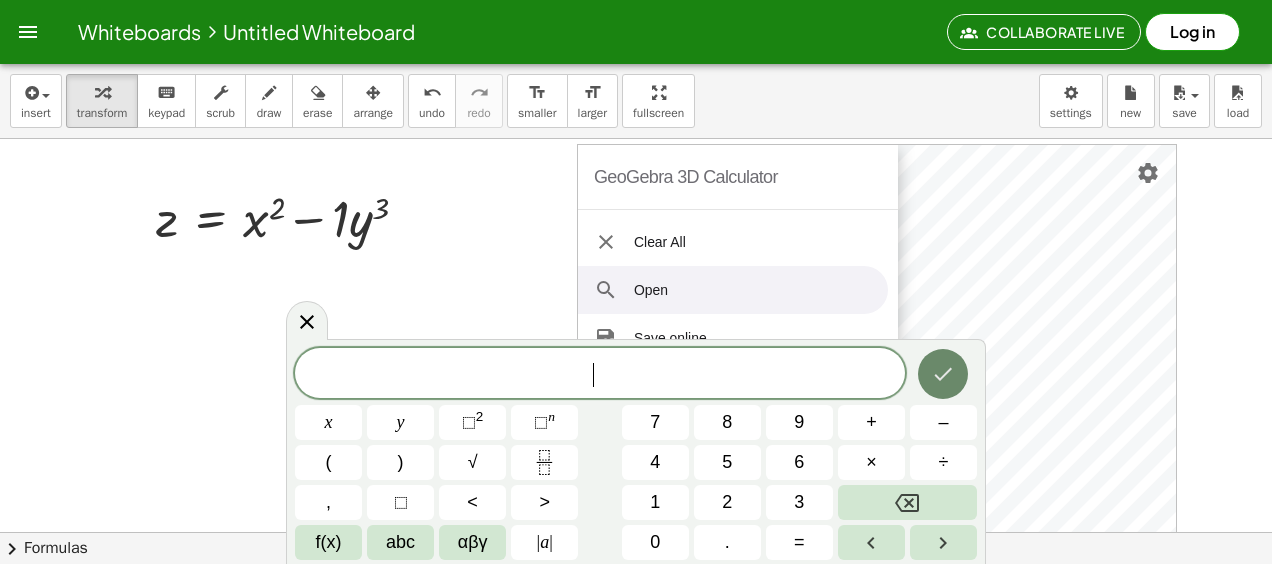 click 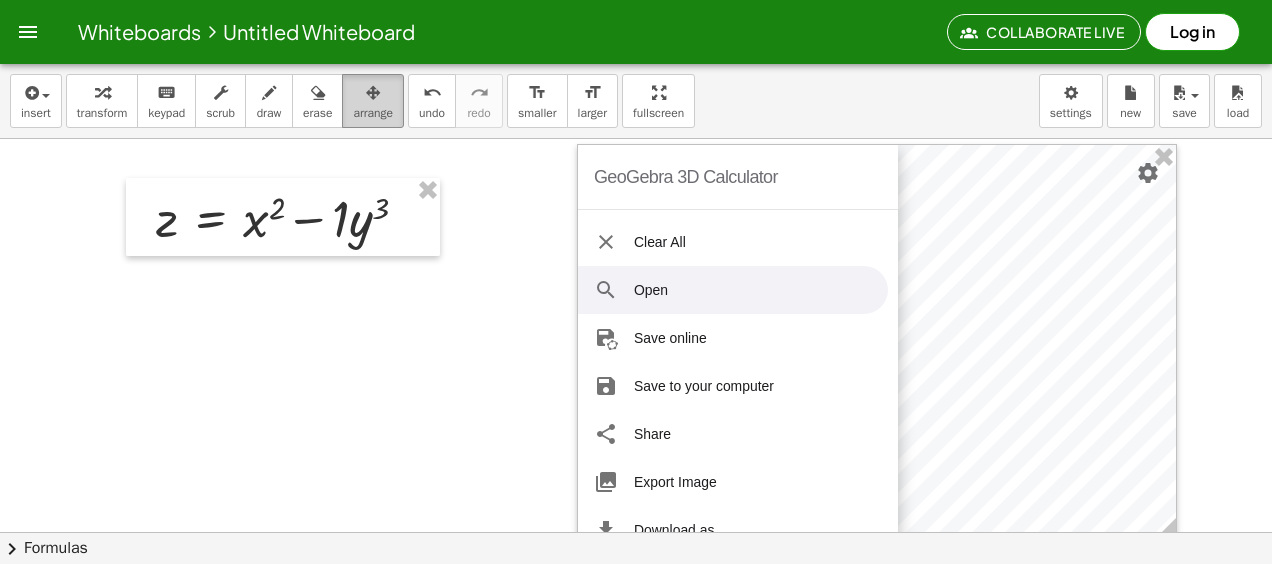 click at bounding box center [373, 92] 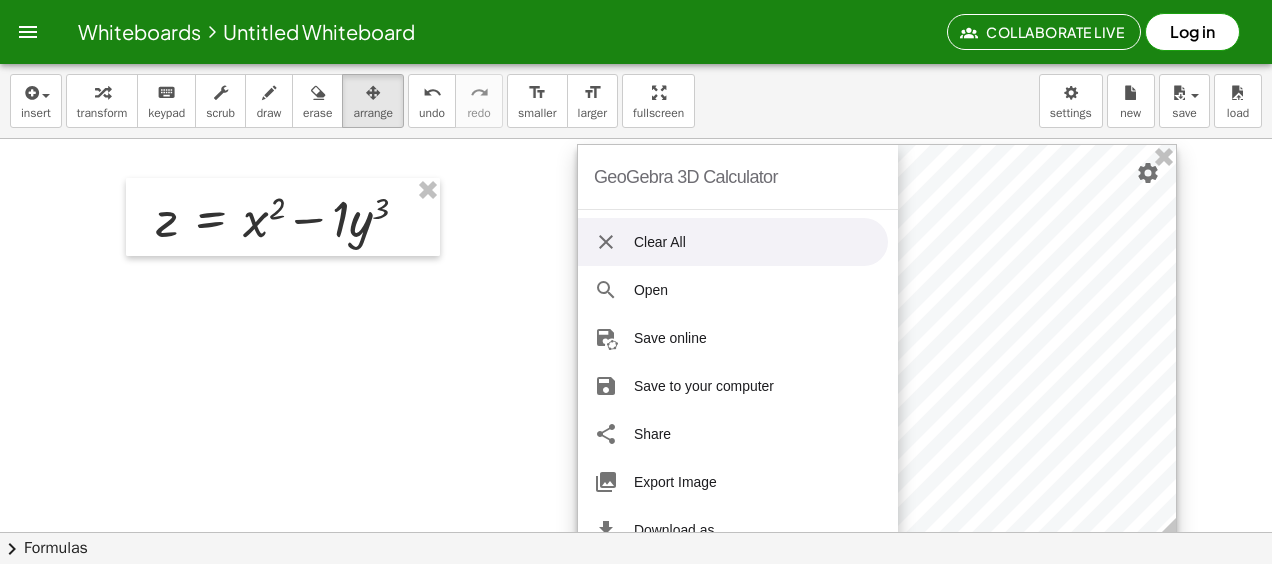 click on "Clear All" at bounding box center [733, 242] 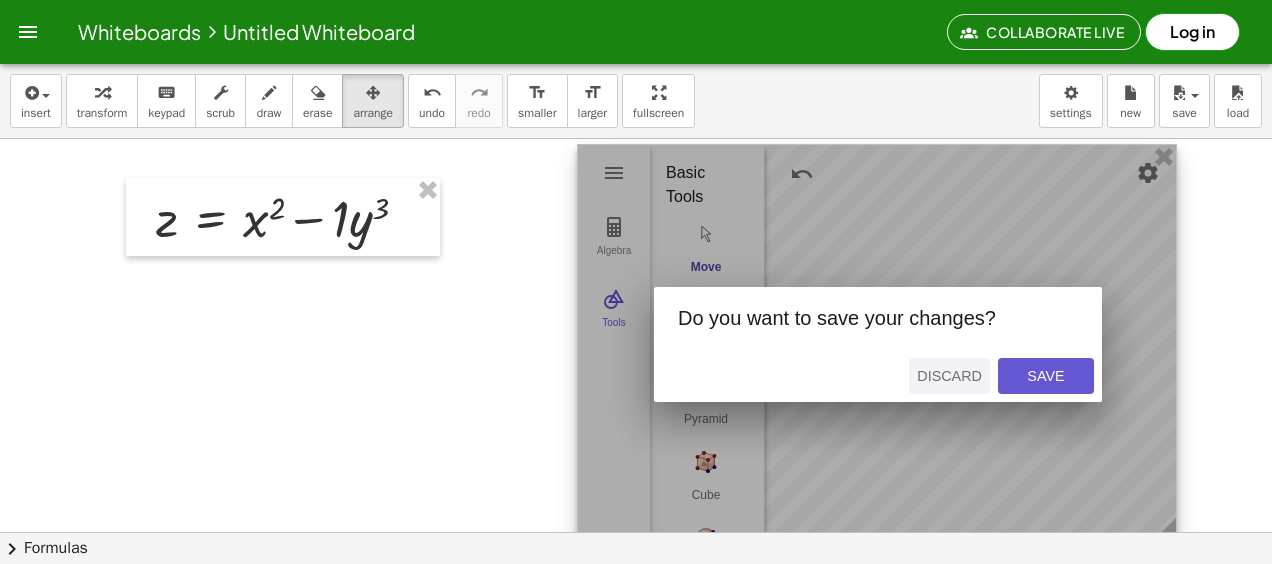 click on "Discard" at bounding box center [949, 376] 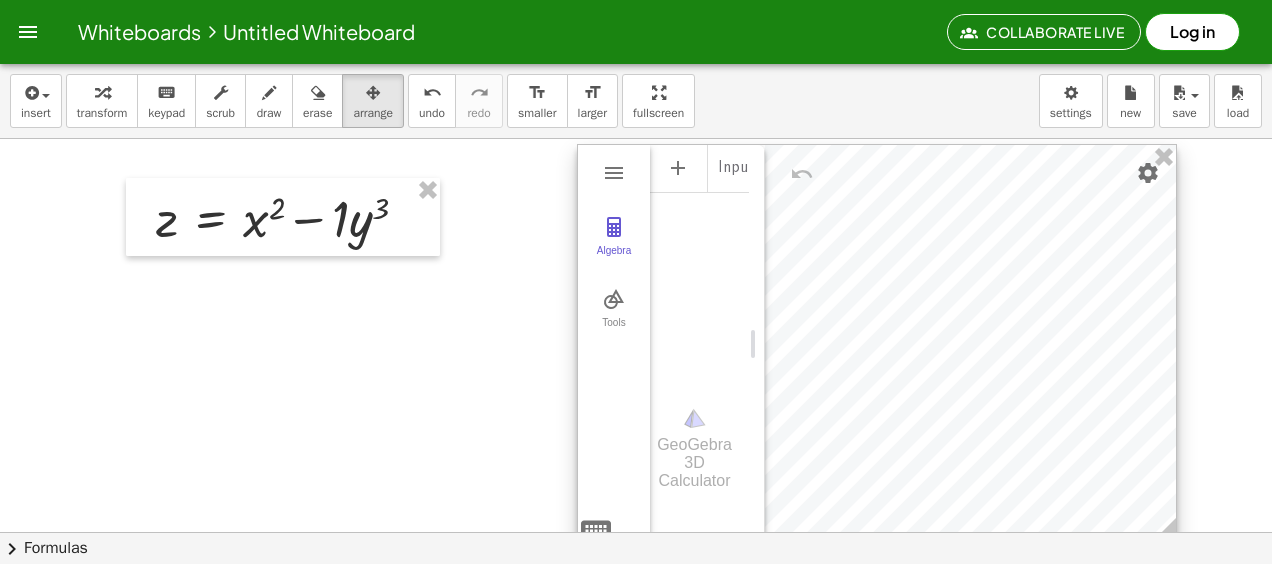 drag, startPoint x: 1168, startPoint y: 162, endPoint x: 1168, endPoint y: 176, distance: 14 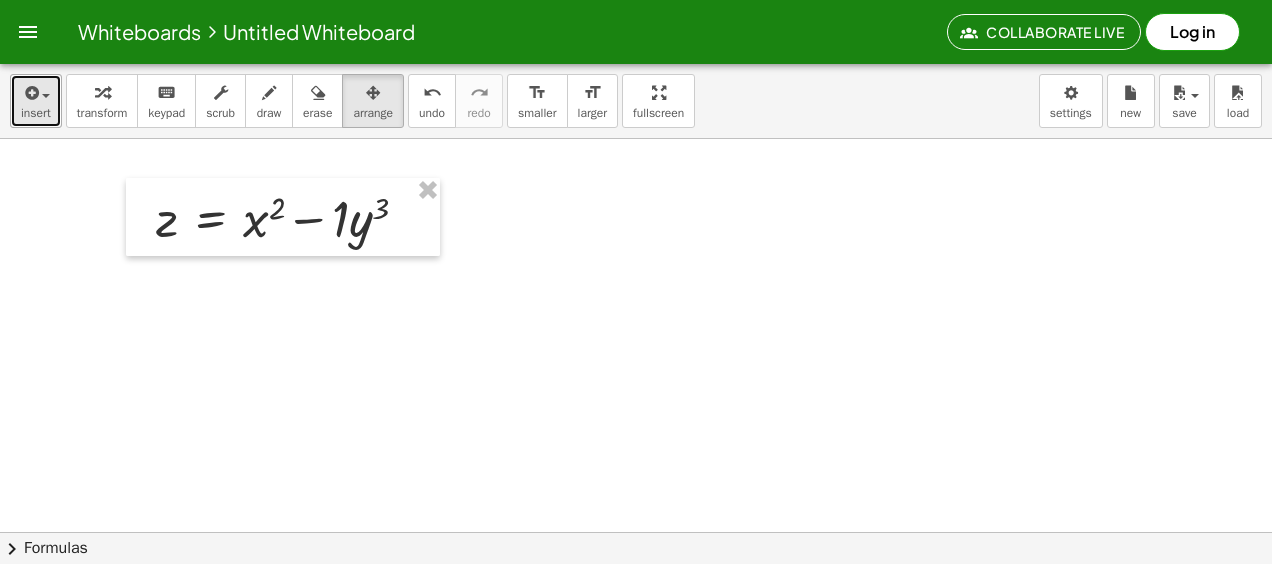 click at bounding box center (36, 92) 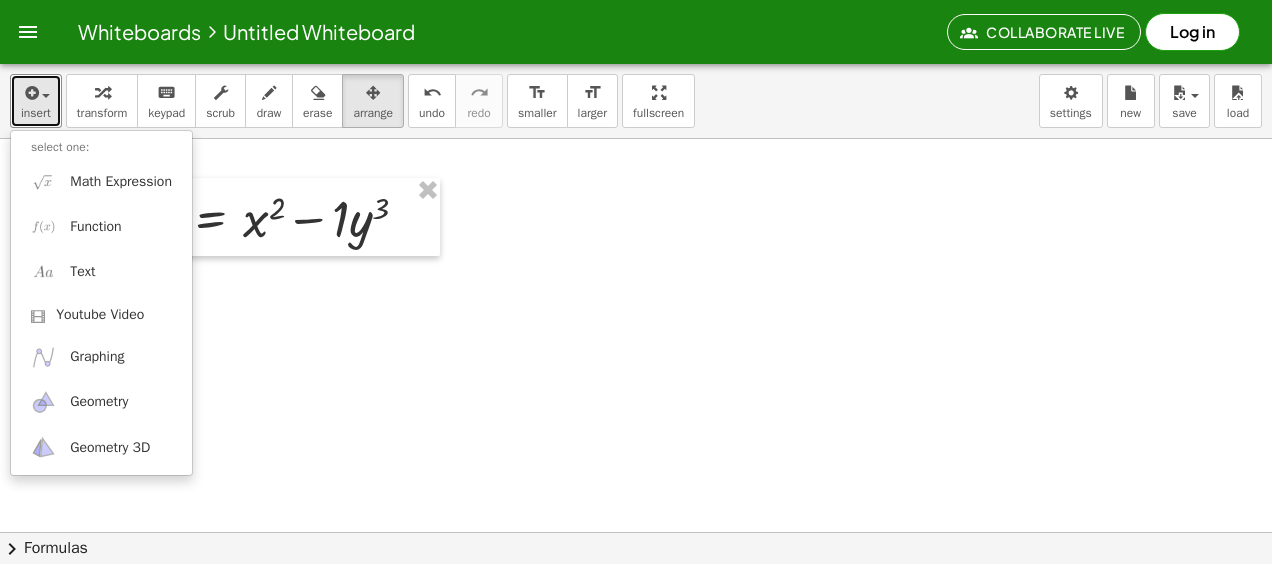 click at bounding box center [636, 597] 